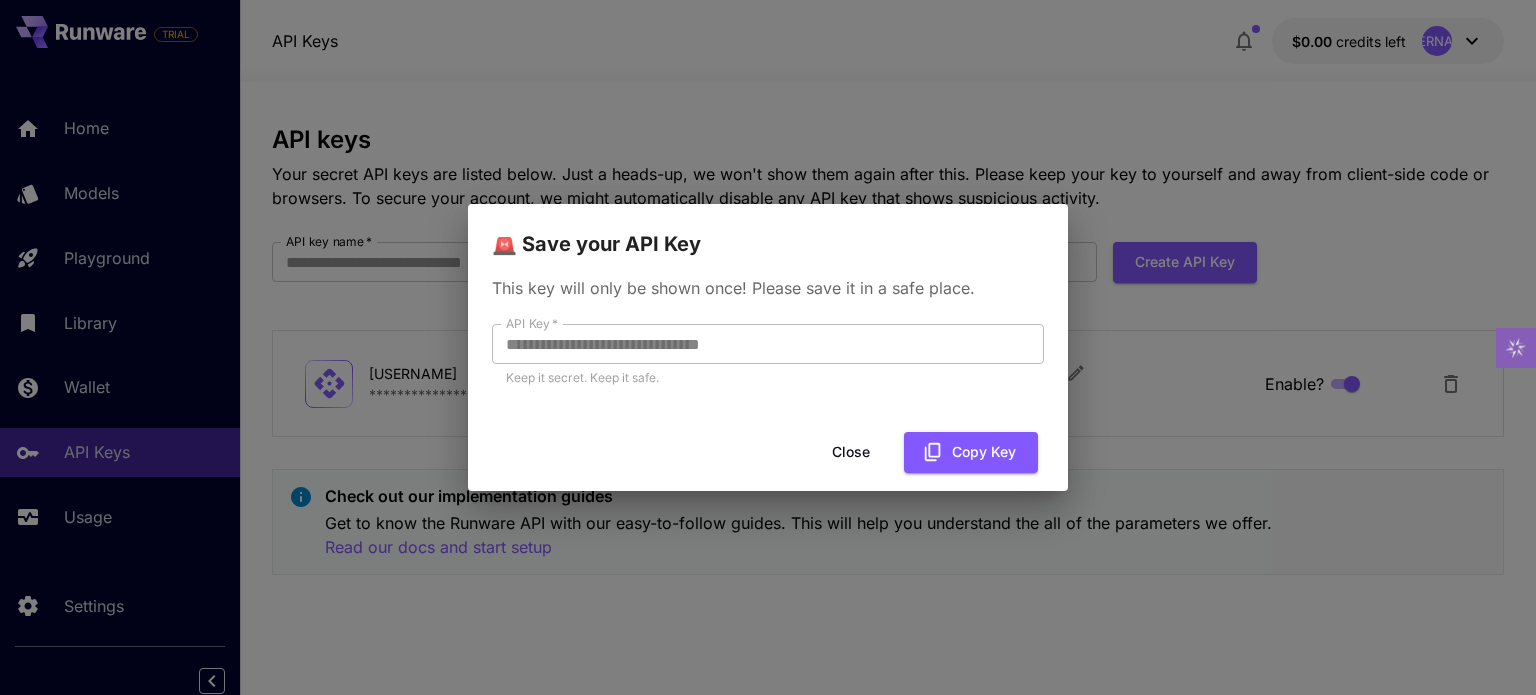 scroll, scrollTop: 0, scrollLeft: 0, axis: both 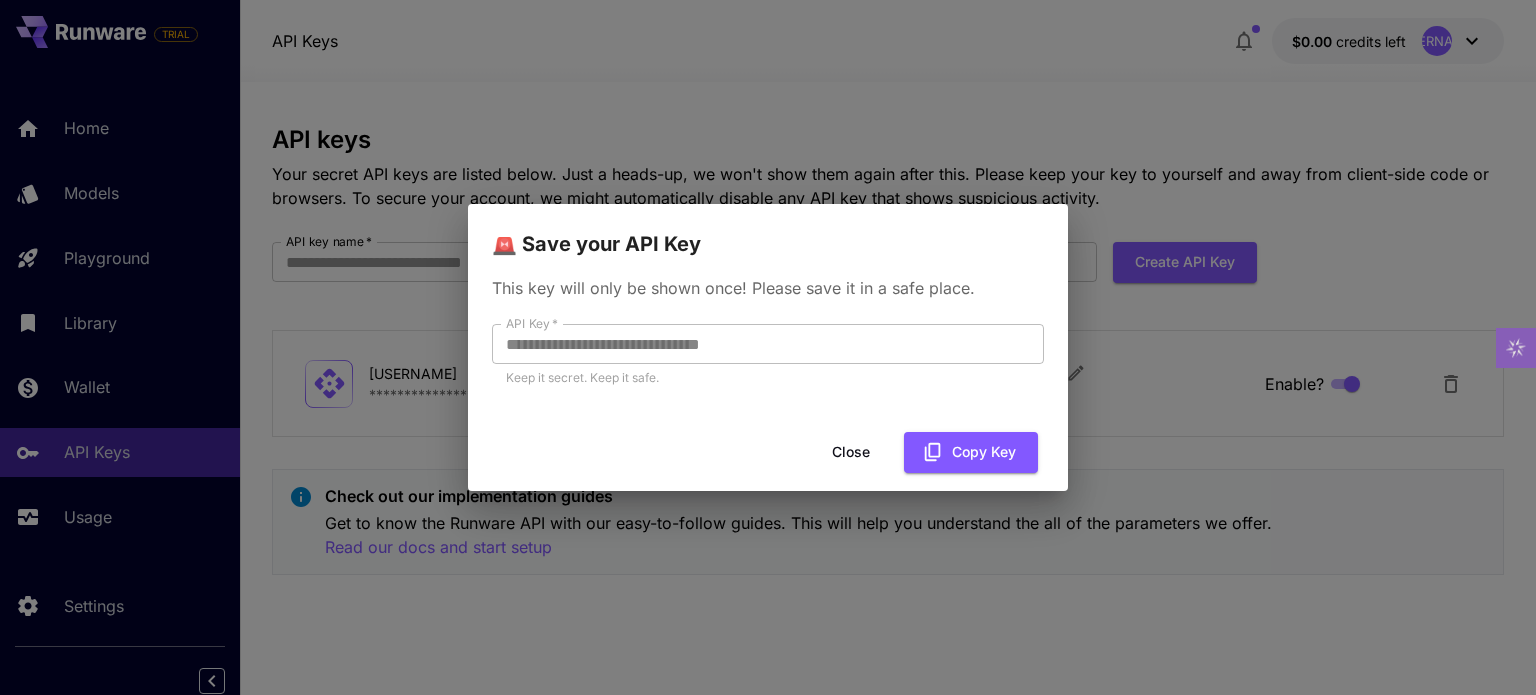 click on "Close" at bounding box center (851, 452) 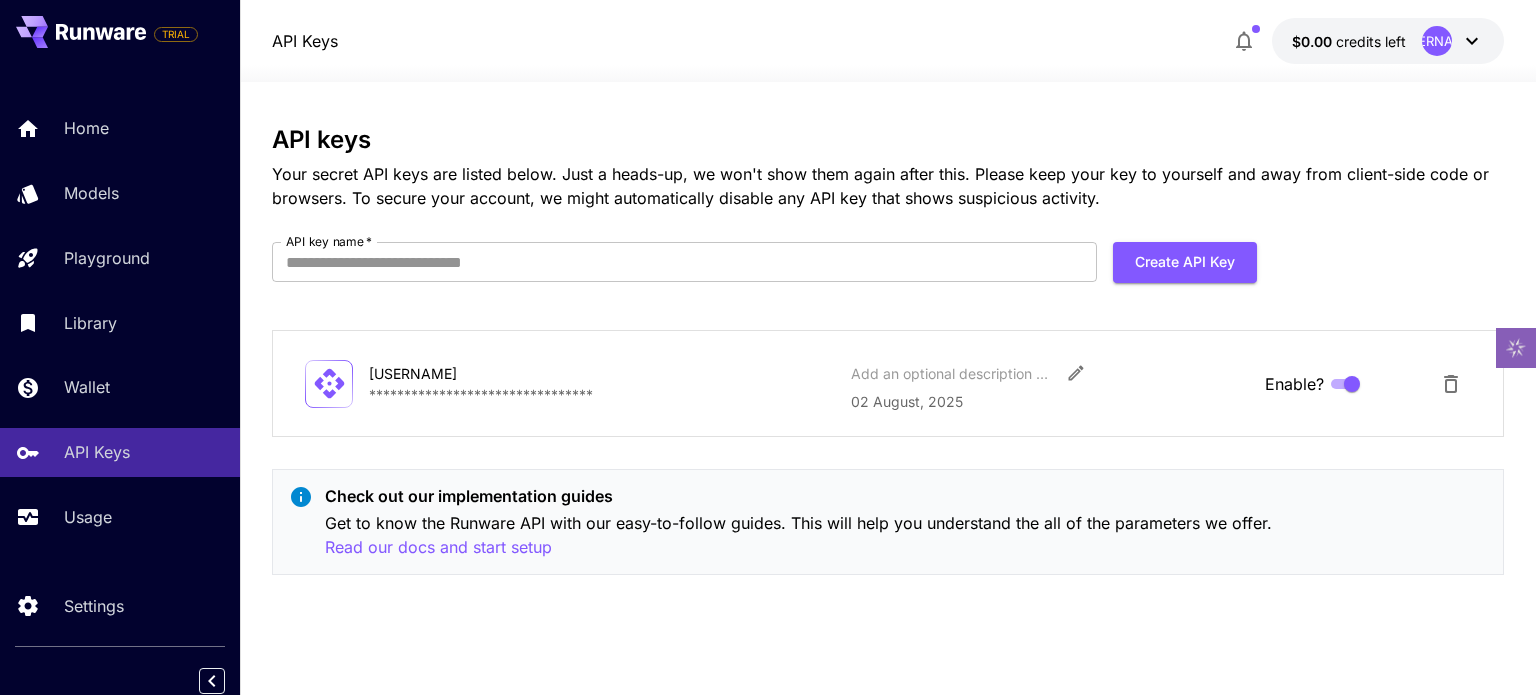 click on "credits left" at bounding box center [1371, 41] 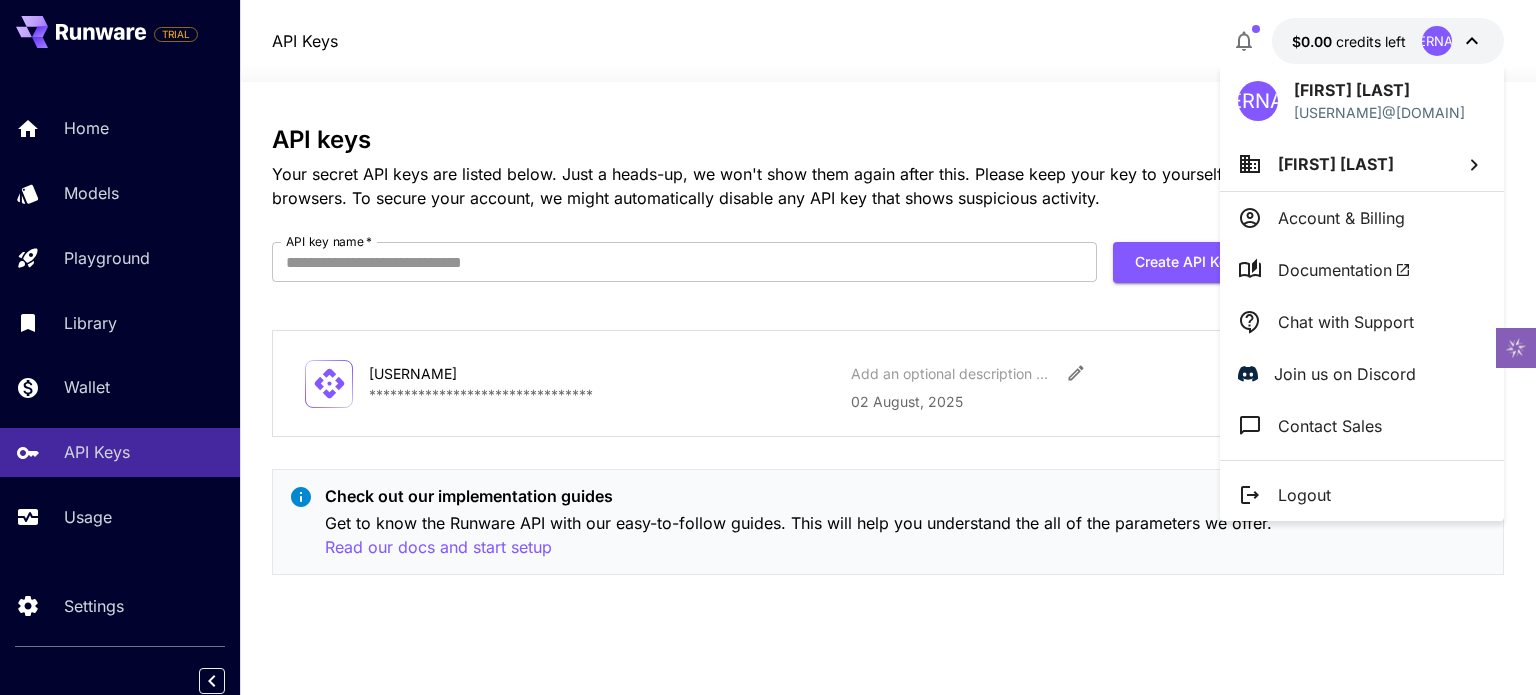 click at bounding box center [768, 347] 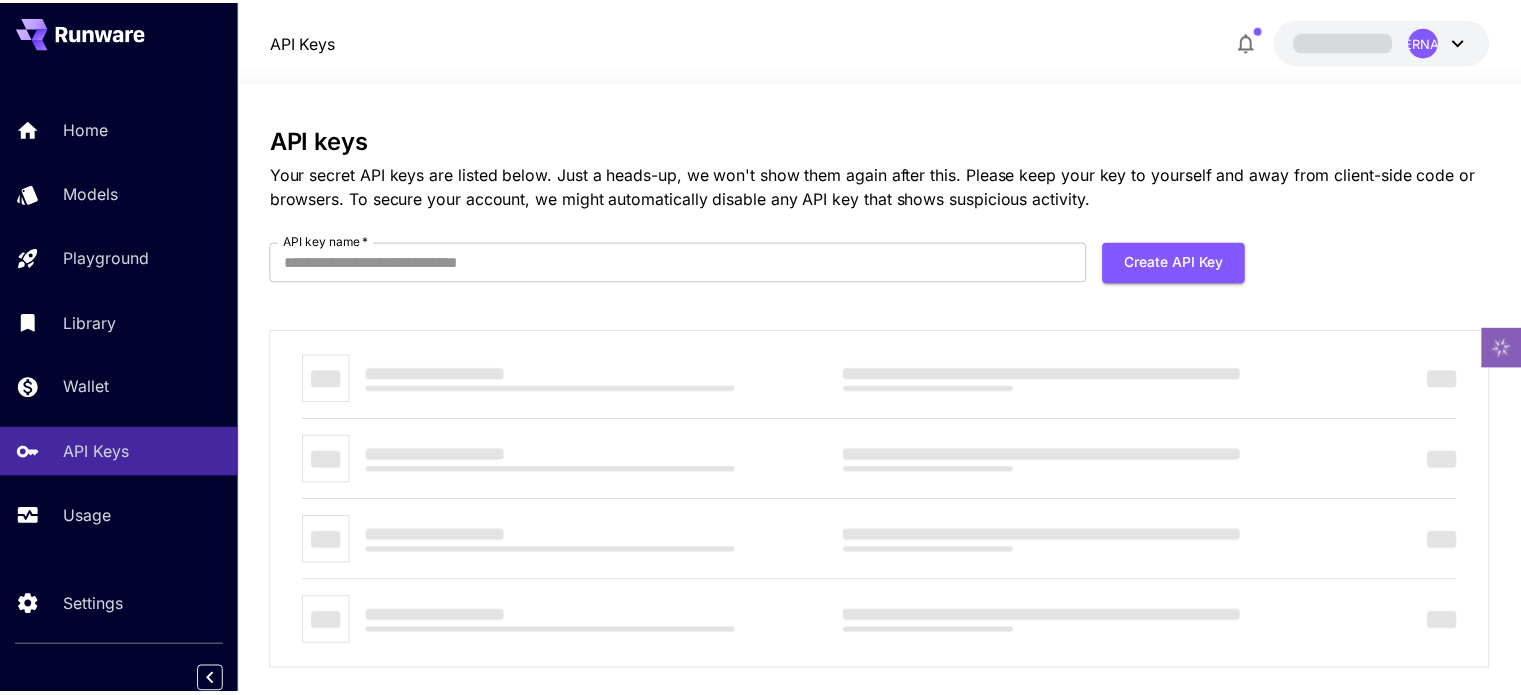 scroll, scrollTop: 0, scrollLeft: 0, axis: both 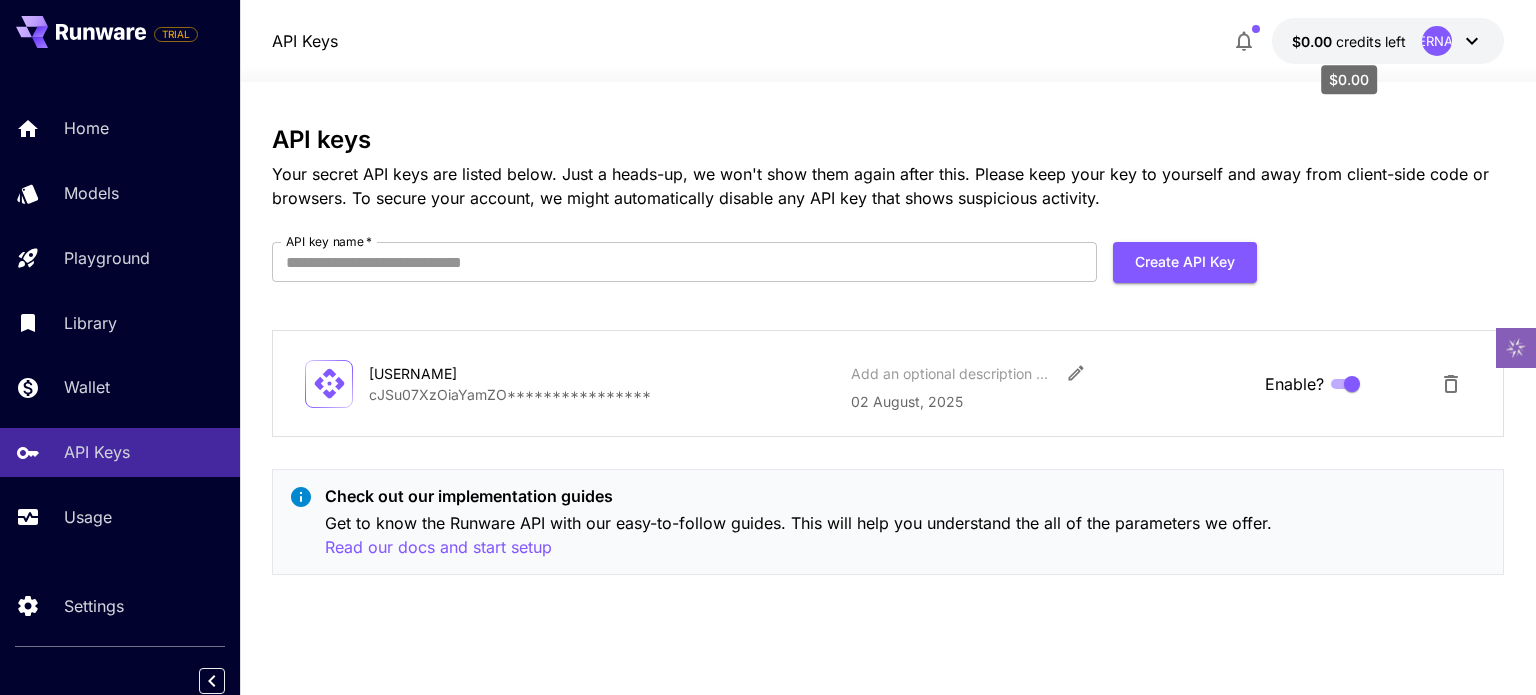 click on "credits left" at bounding box center [1371, 41] 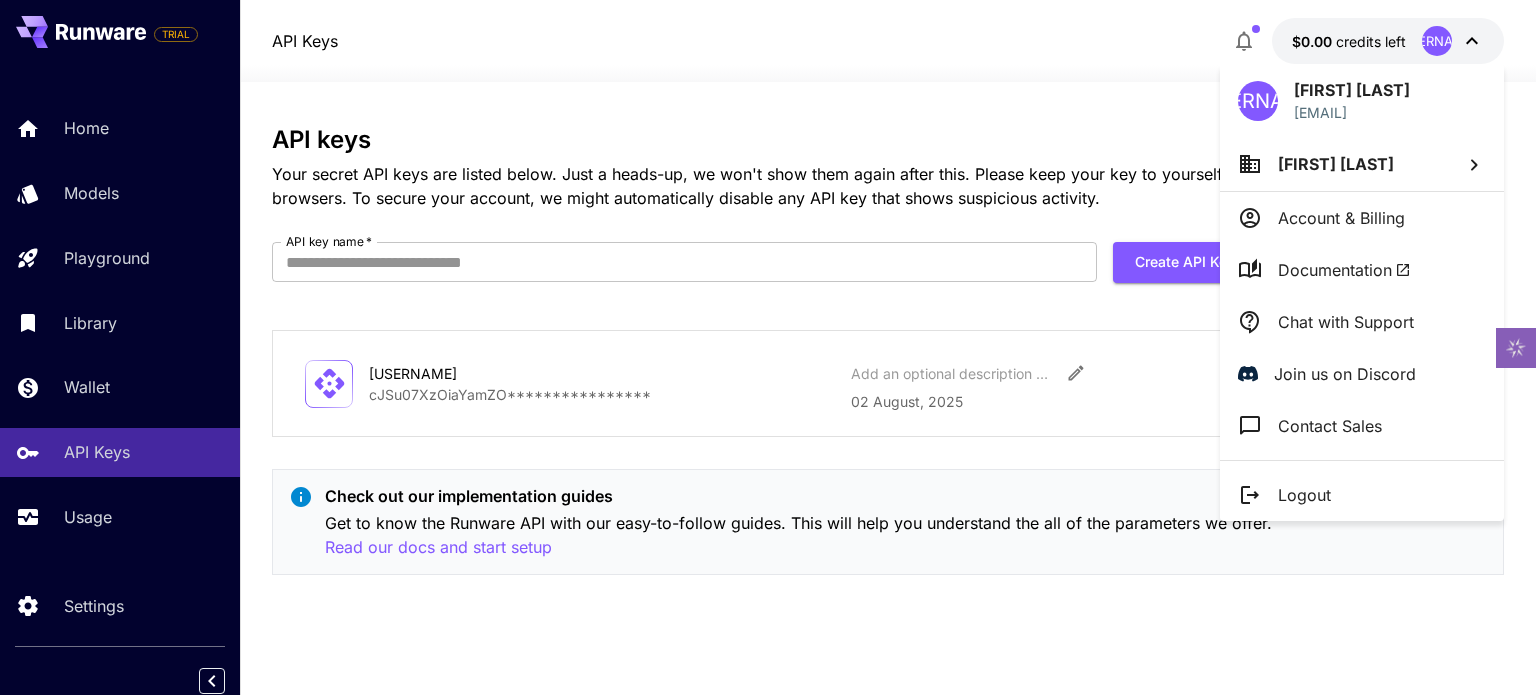 click at bounding box center [768, 347] 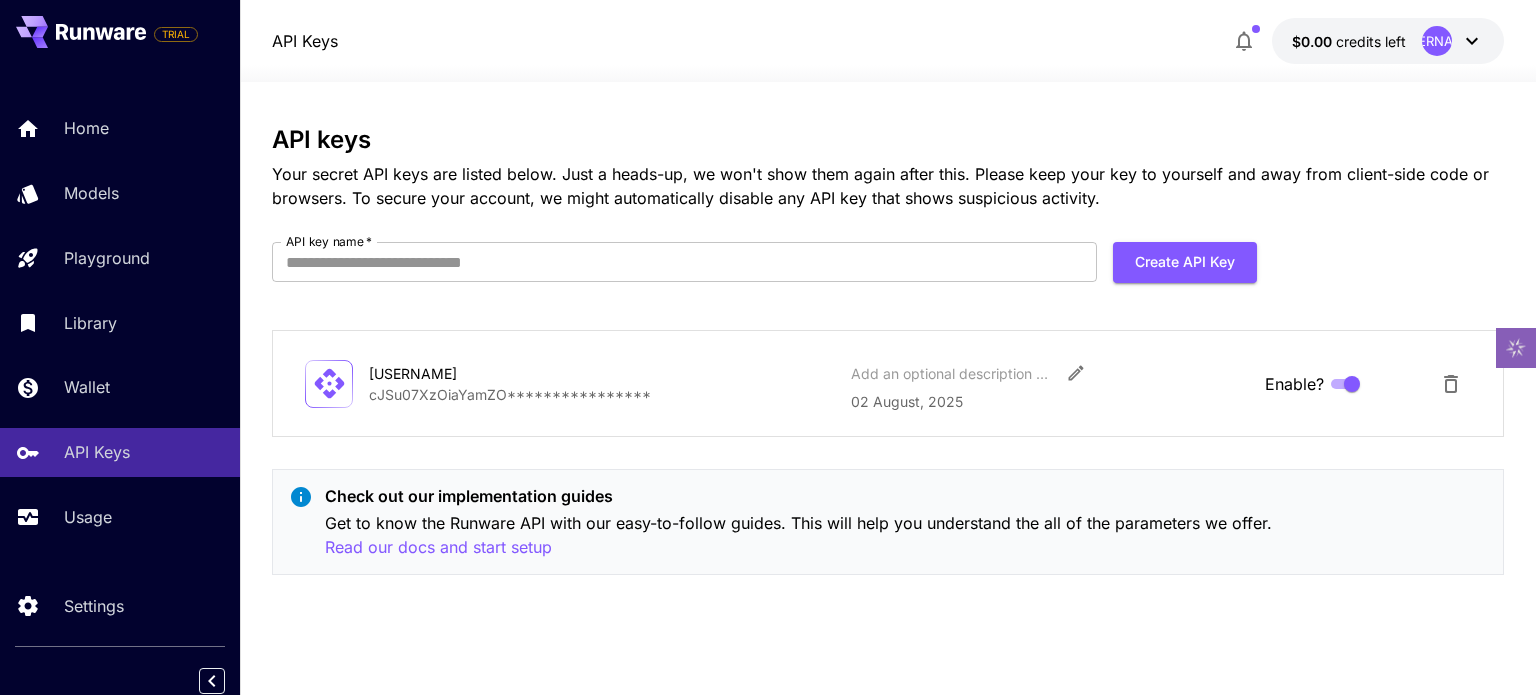 click 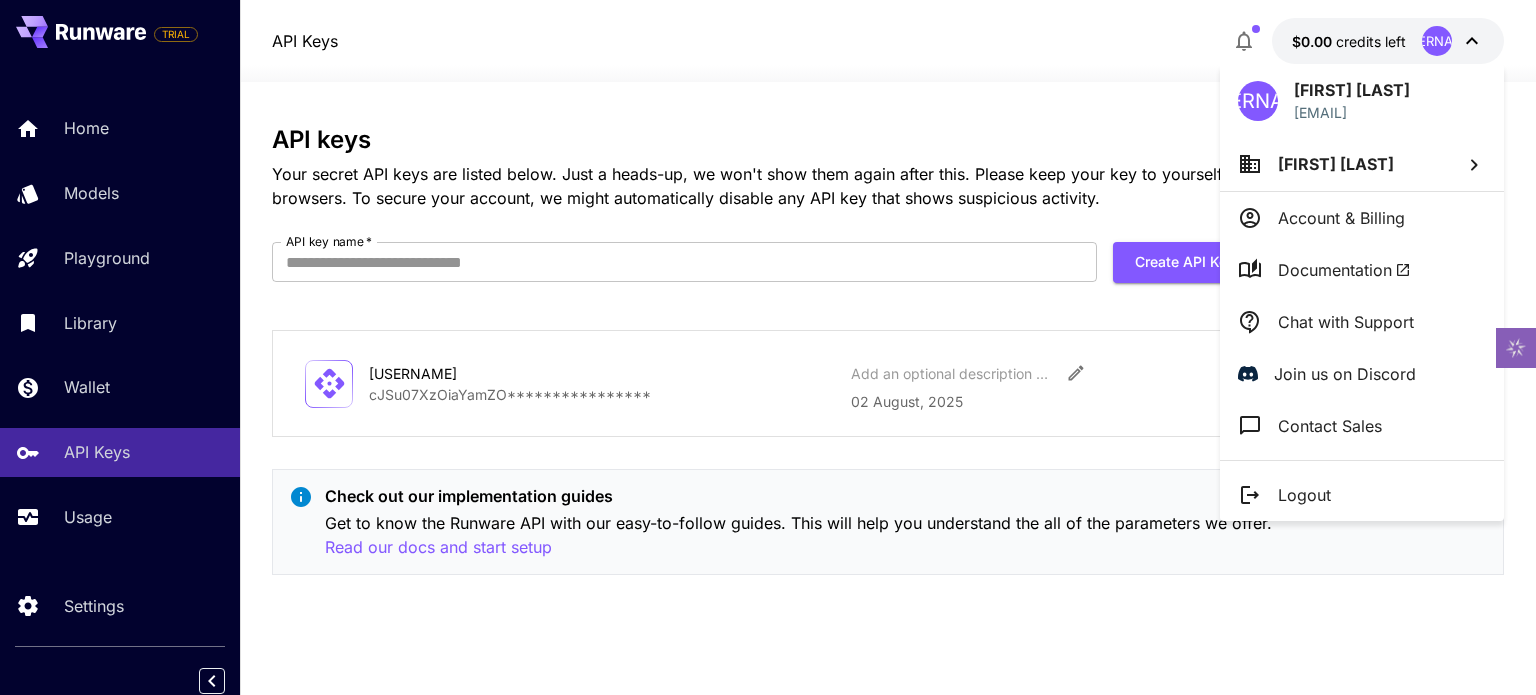 click on "Logout" at bounding box center [1362, 495] 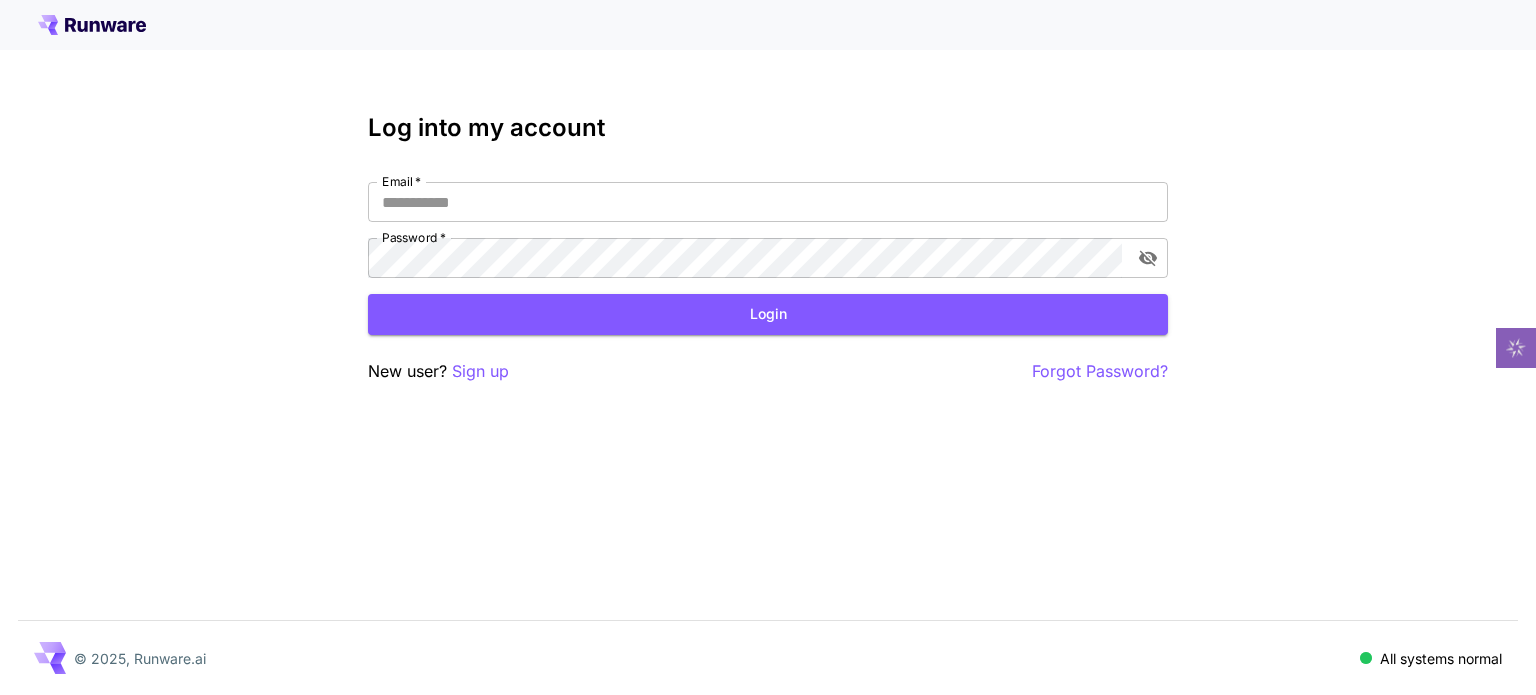 scroll, scrollTop: 0, scrollLeft: 0, axis: both 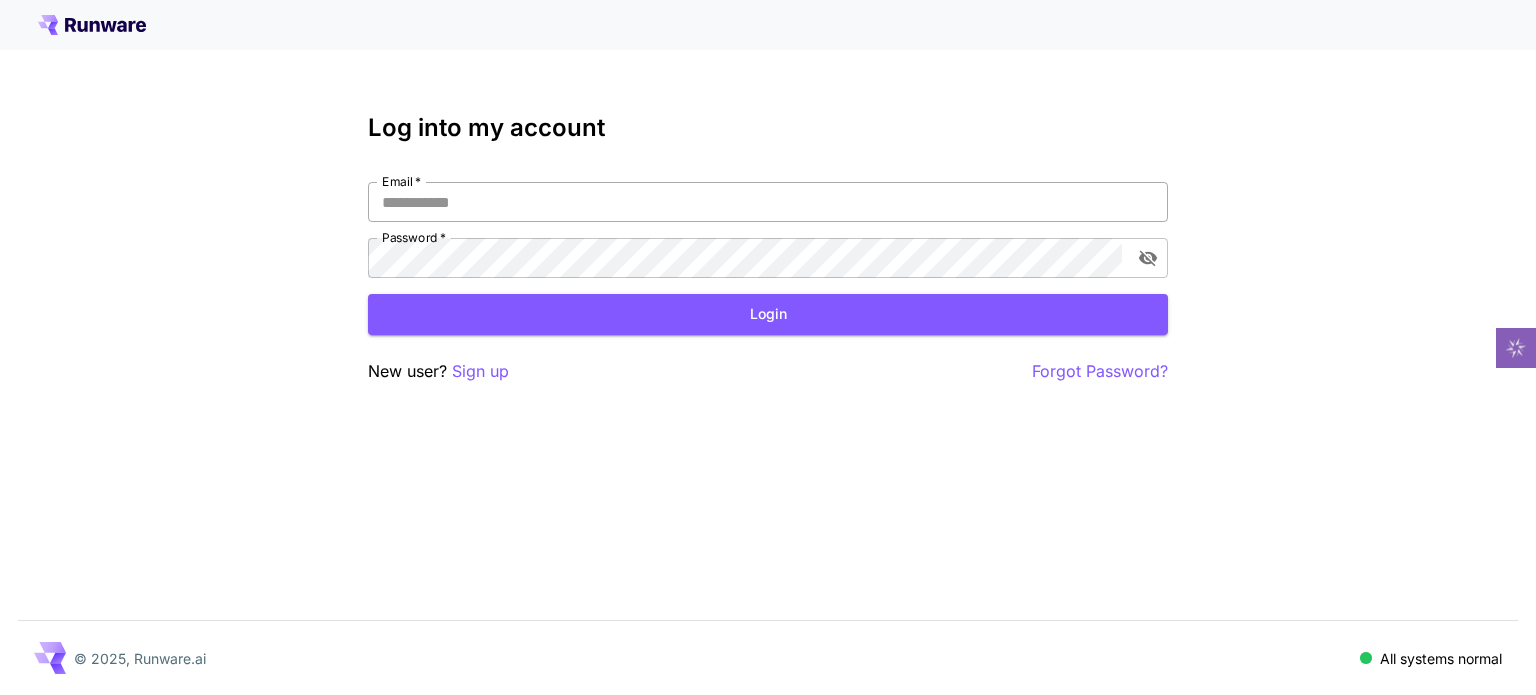 drag, startPoint x: 0, startPoint y: 0, endPoint x: 608, endPoint y: 202, distance: 640.6778 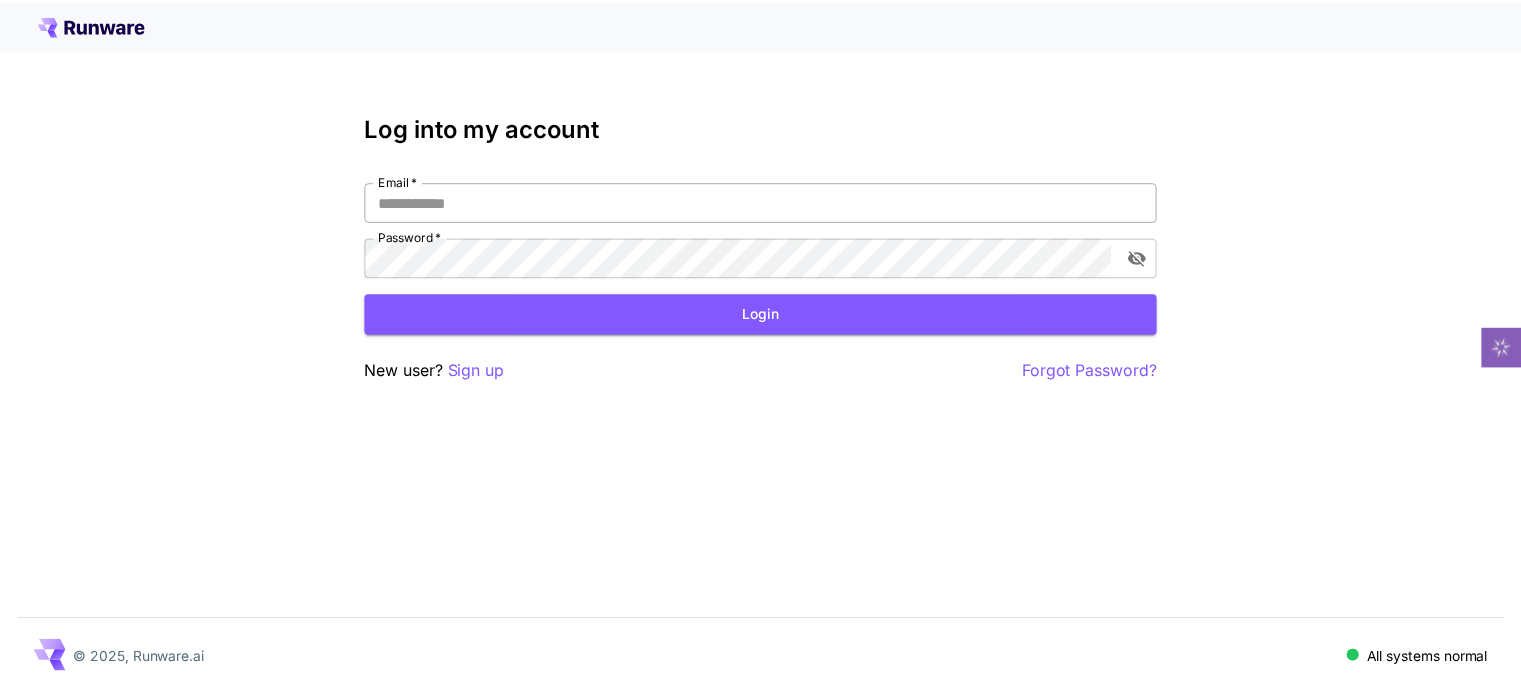 scroll, scrollTop: 0, scrollLeft: 0, axis: both 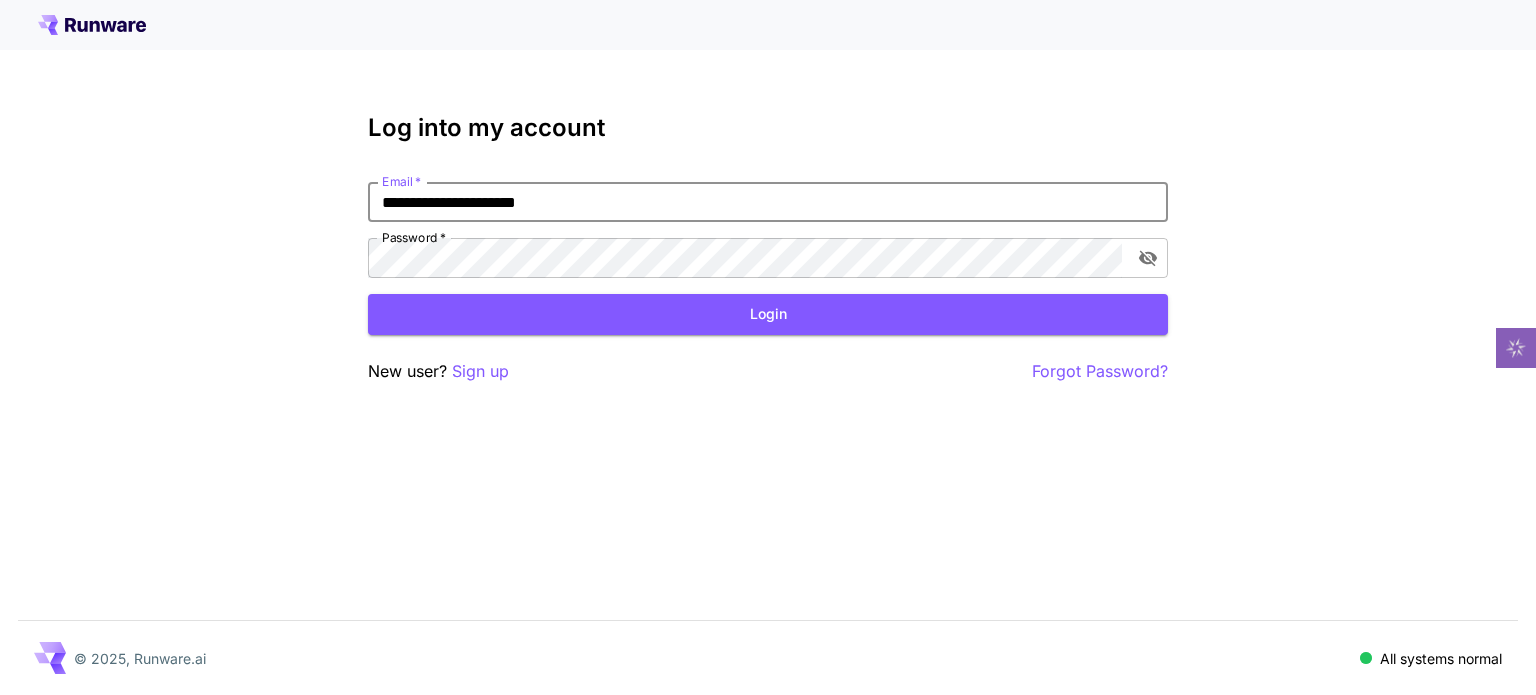 type on "**********" 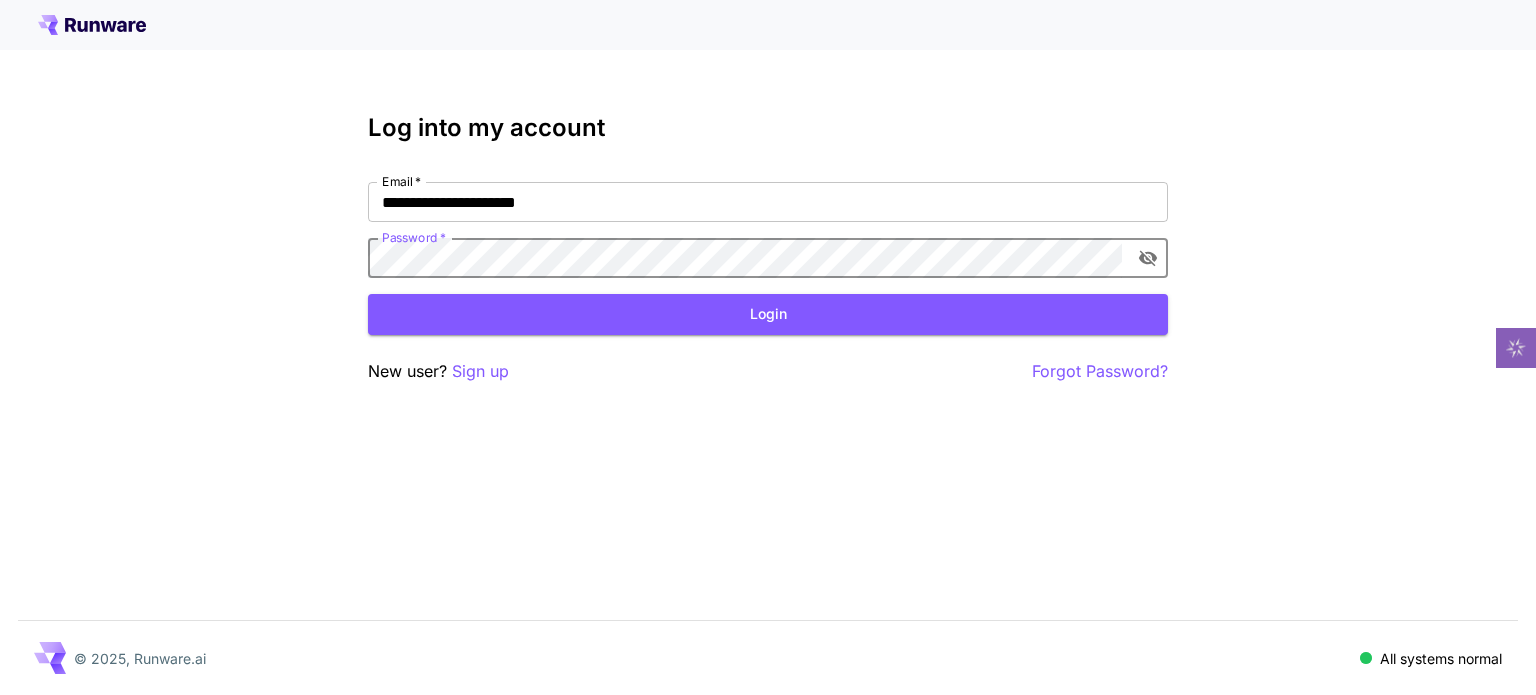 click on "Login" at bounding box center [768, 314] 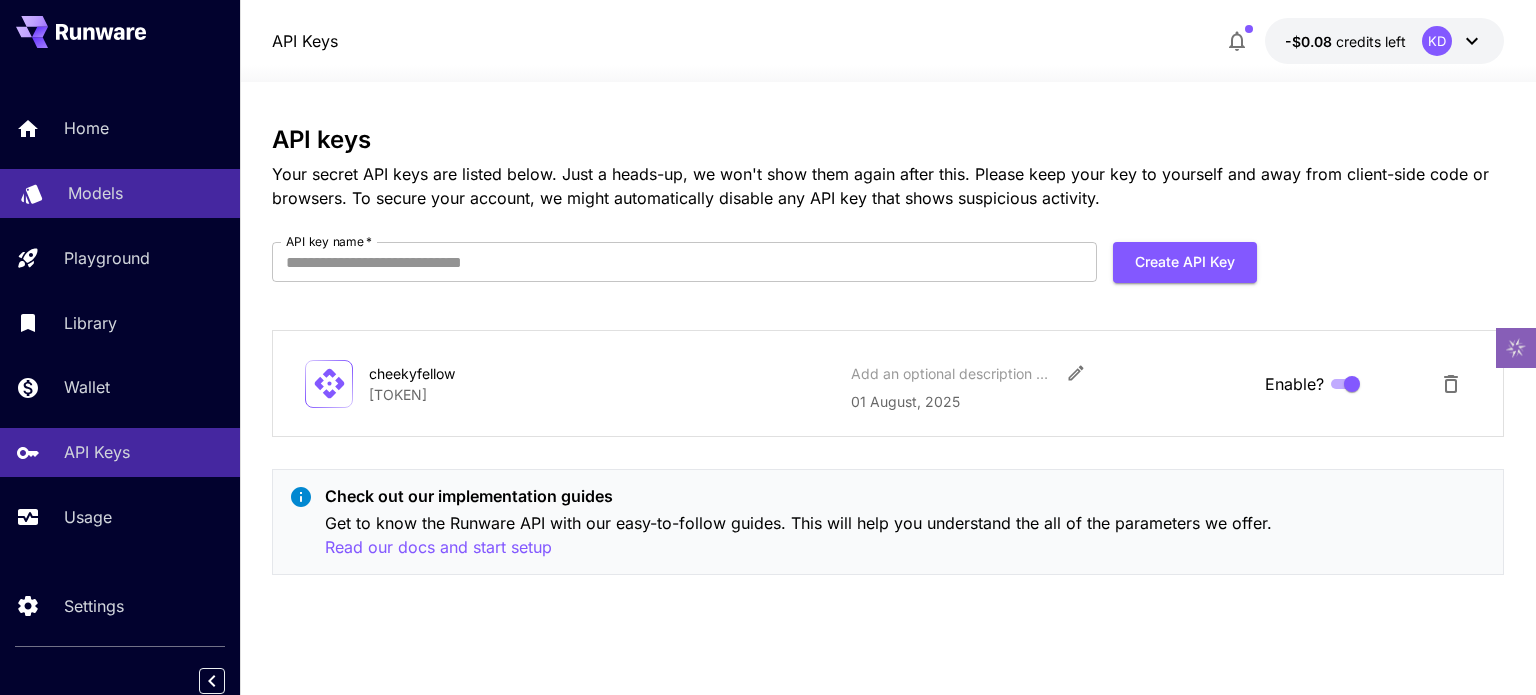 click on "Models" at bounding box center (146, 193) 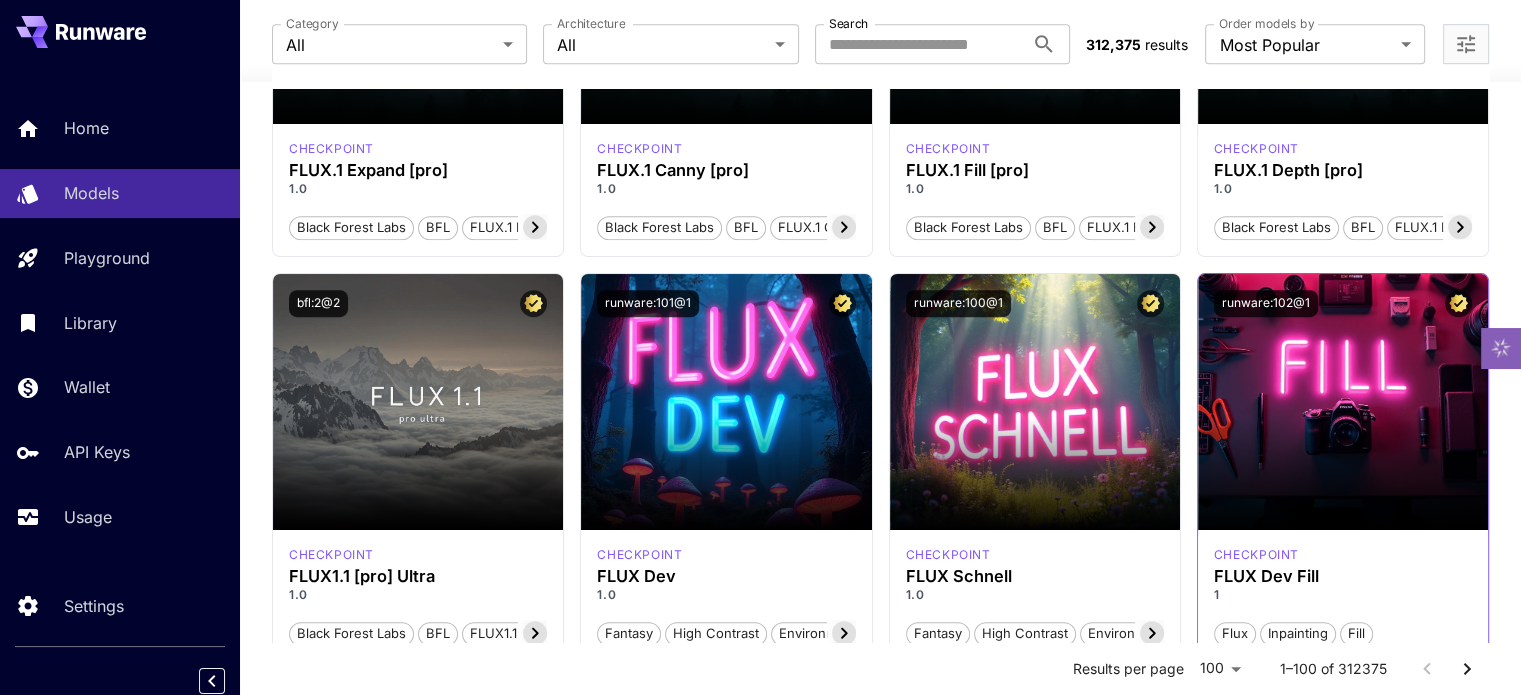 scroll, scrollTop: 1200, scrollLeft: 0, axis: vertical 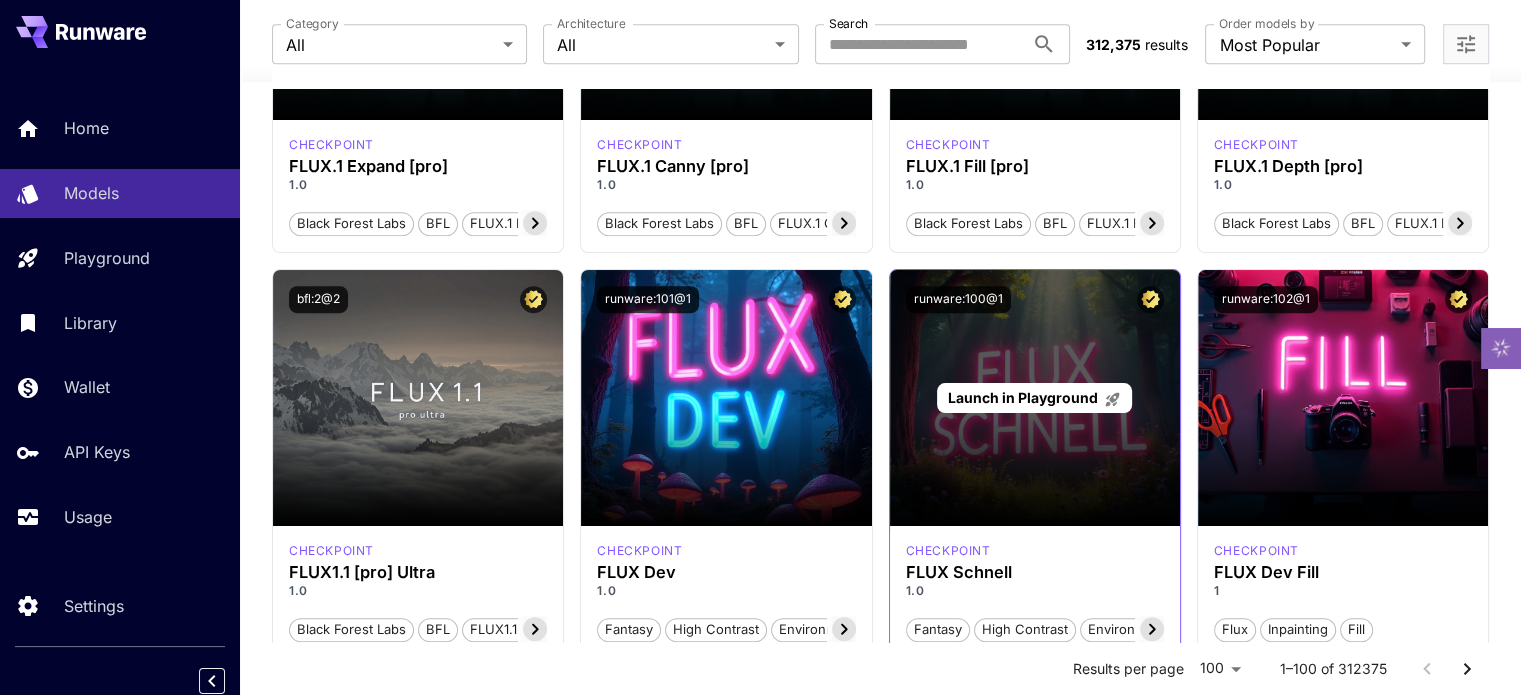 click on "Launch in Playground" at bounding box center (1023, 397) 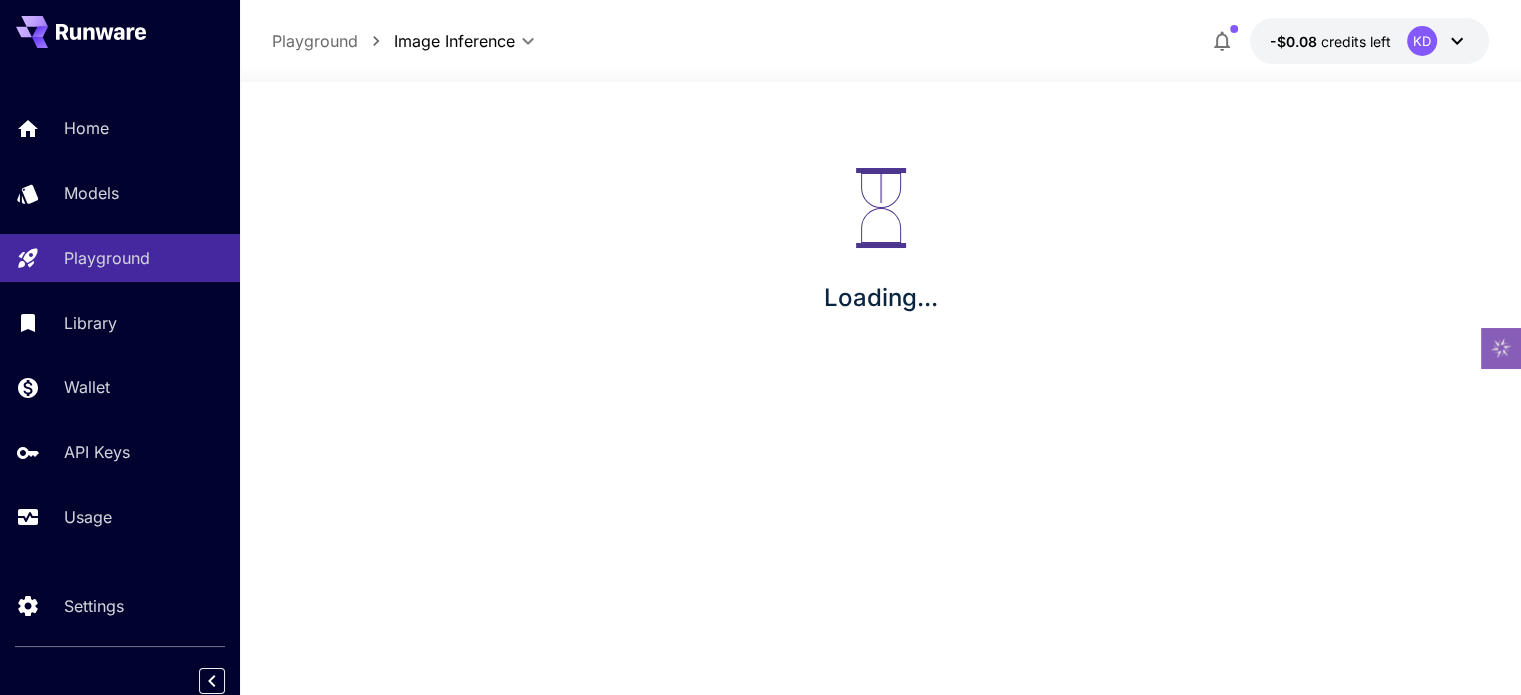 scroll, scrollTop: 0, scrollLeft: 0, axis: both 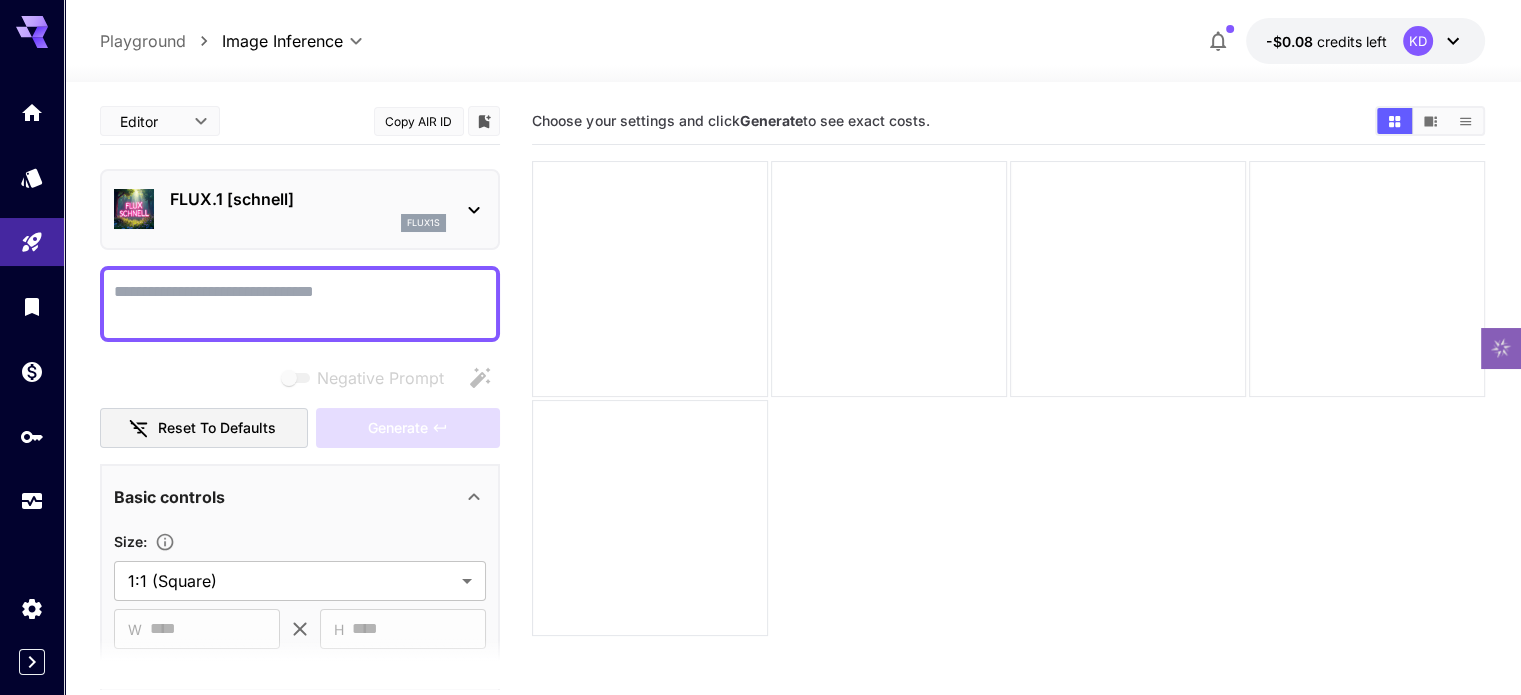 click on "Negative Prompt" at bounding box center (300, 304) 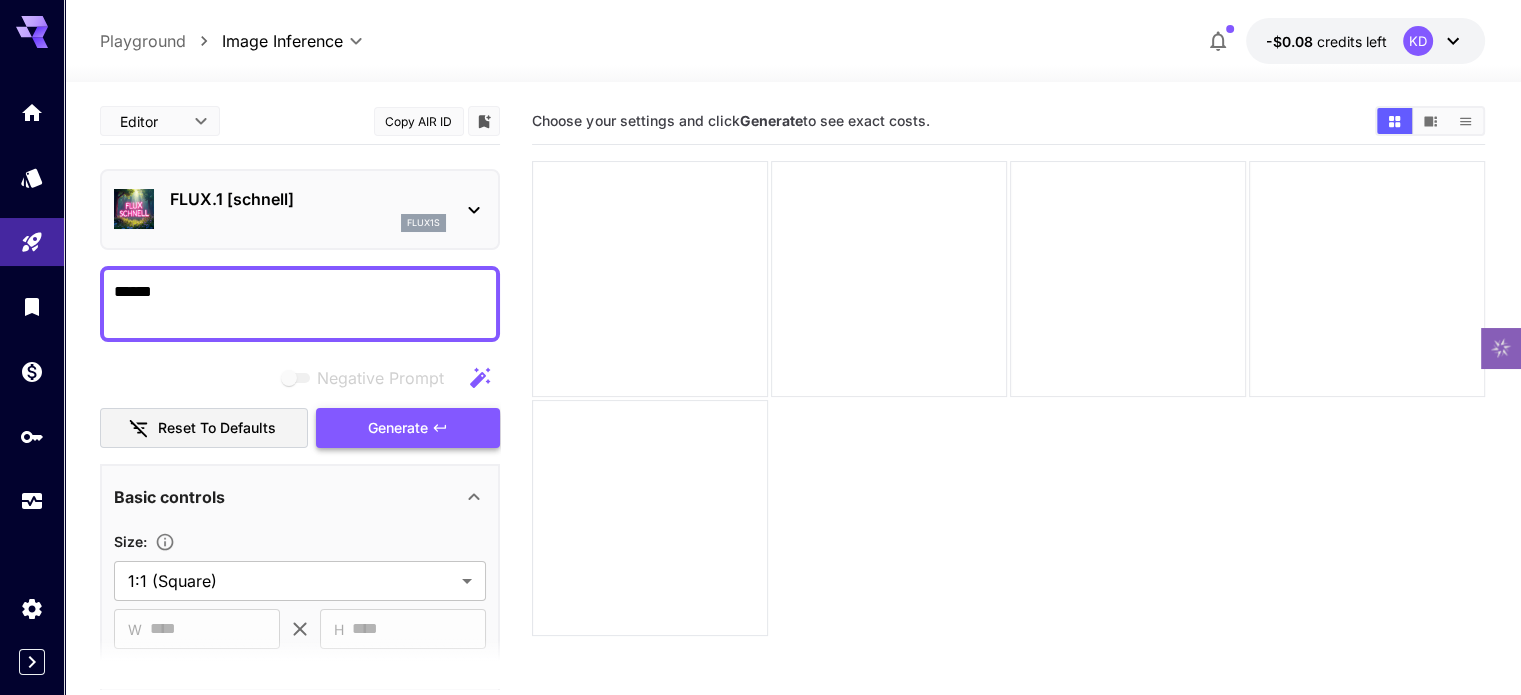 type on "******" 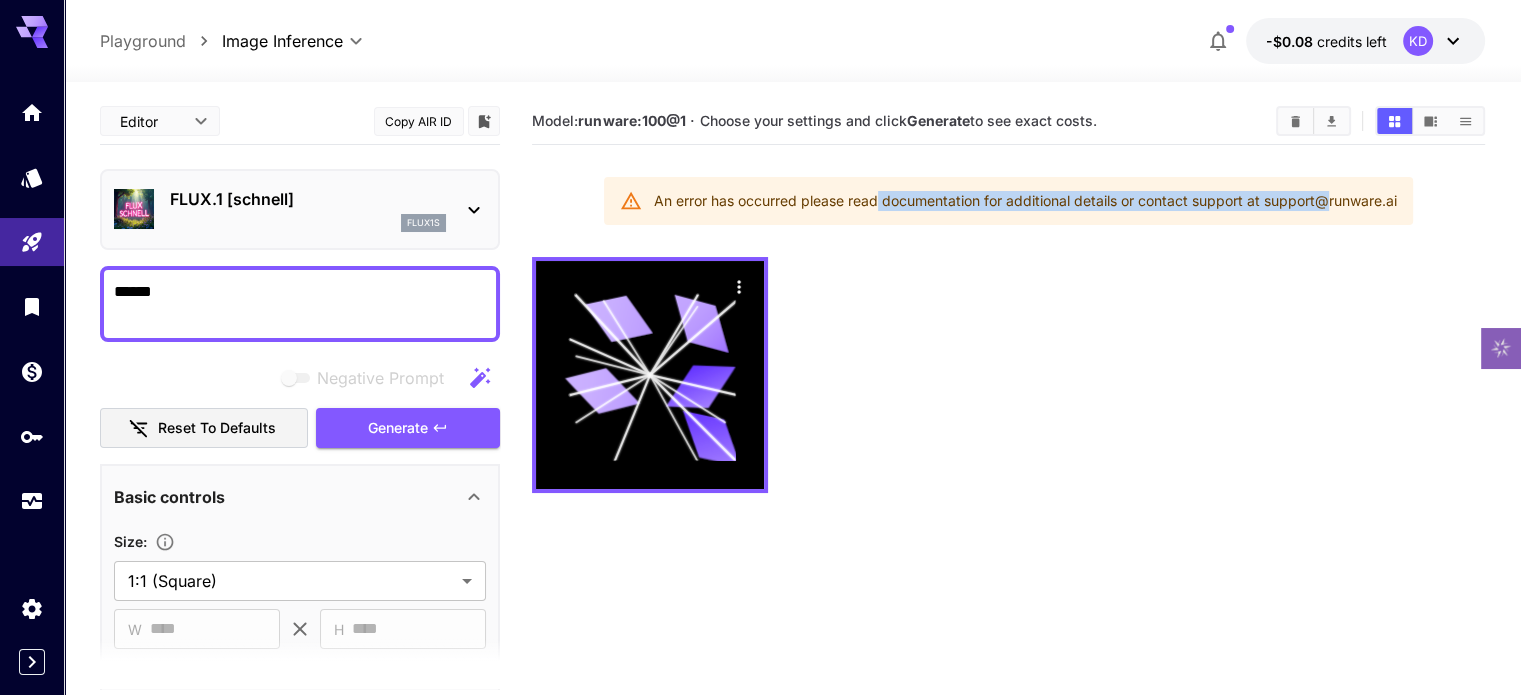 drag, startPoint x: 875, startPoint y: 180, endPoint x: 1319, endPoint y: 209, distance: 444.94608 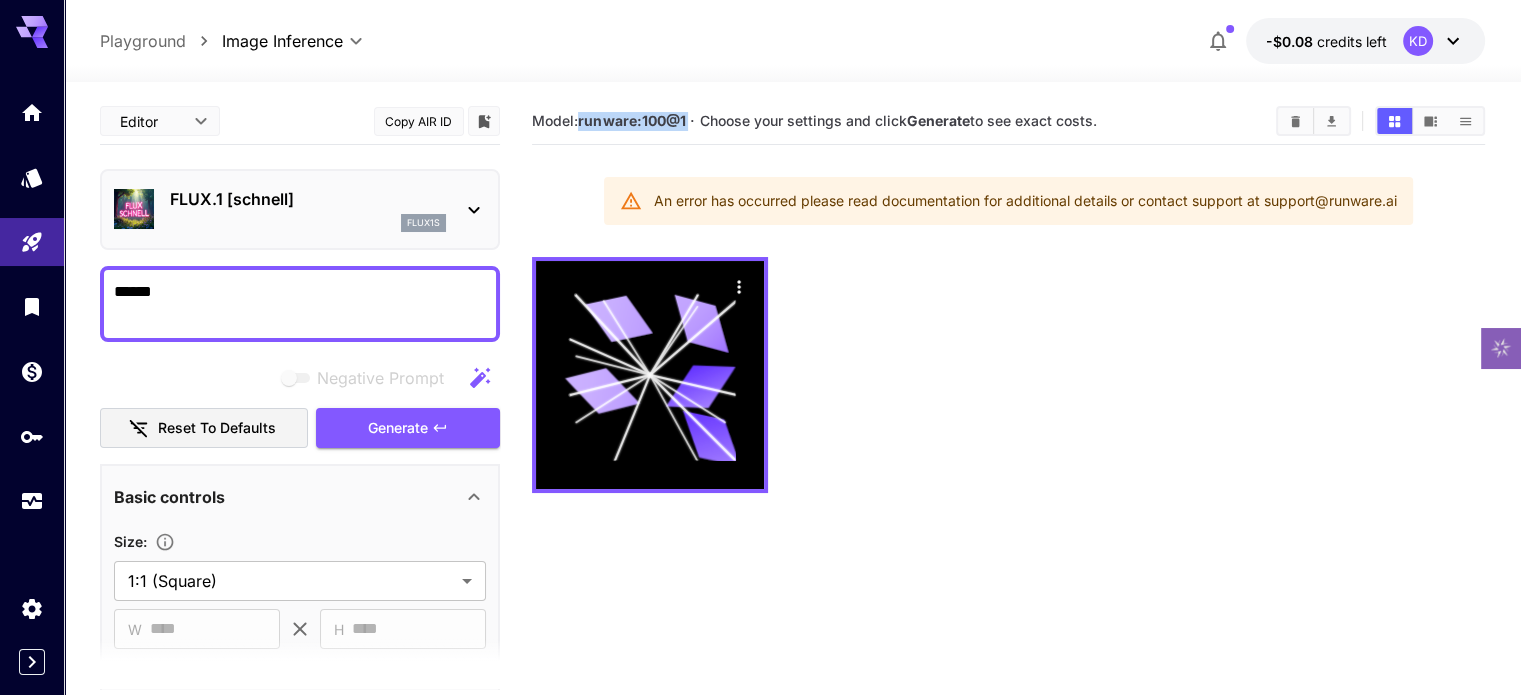 drag, startPoint x: 694, startPoint y: 113, endPoint x: 577, endPoint y: 112, distance: 117.00427 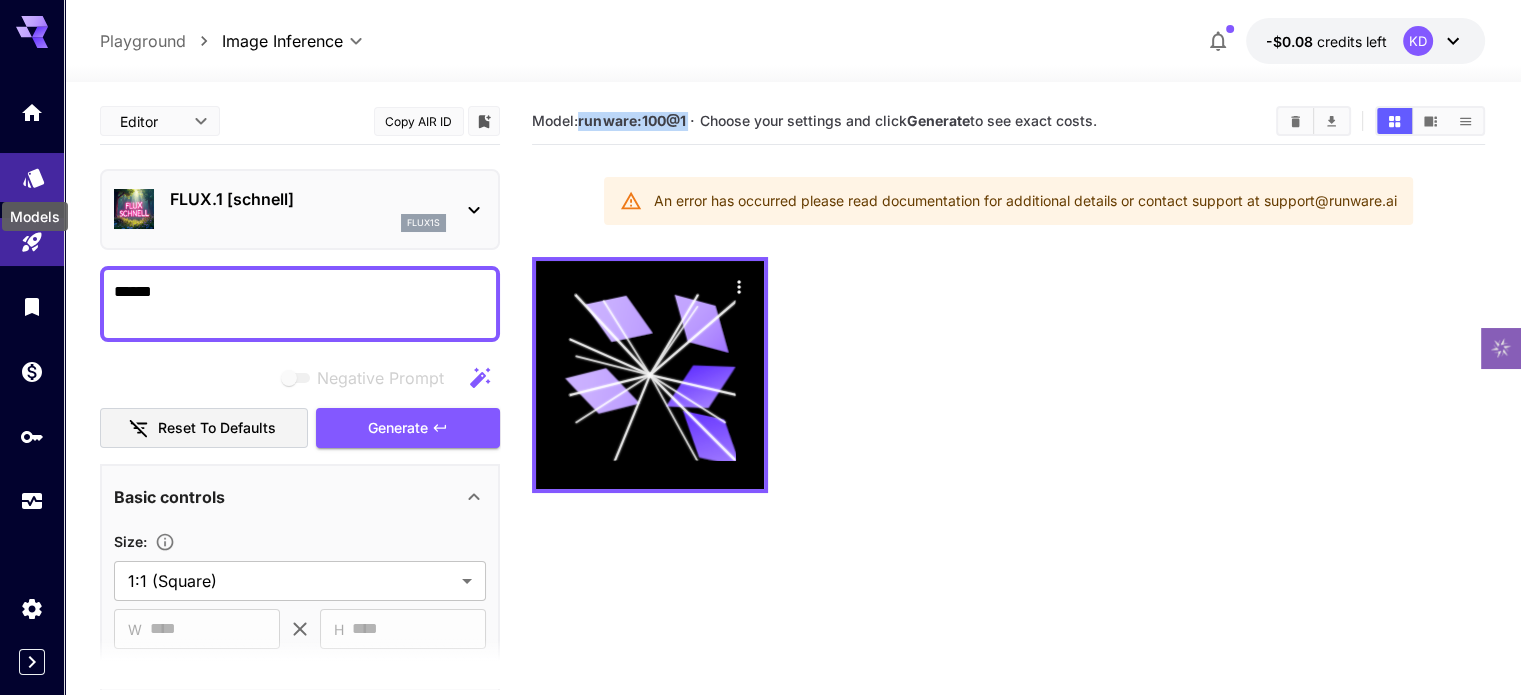 click 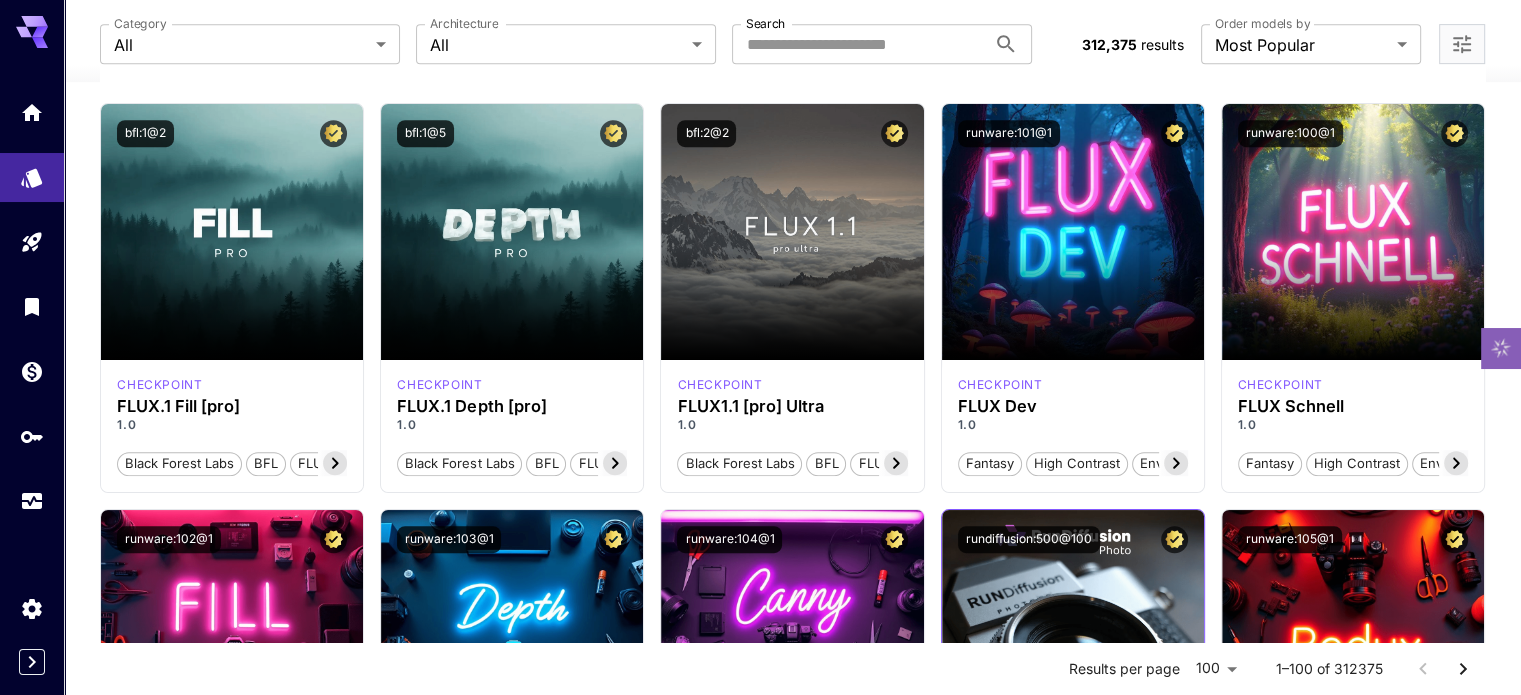 scroll, scrollTop: 1000, scrollLeft: 0, axis: vertical 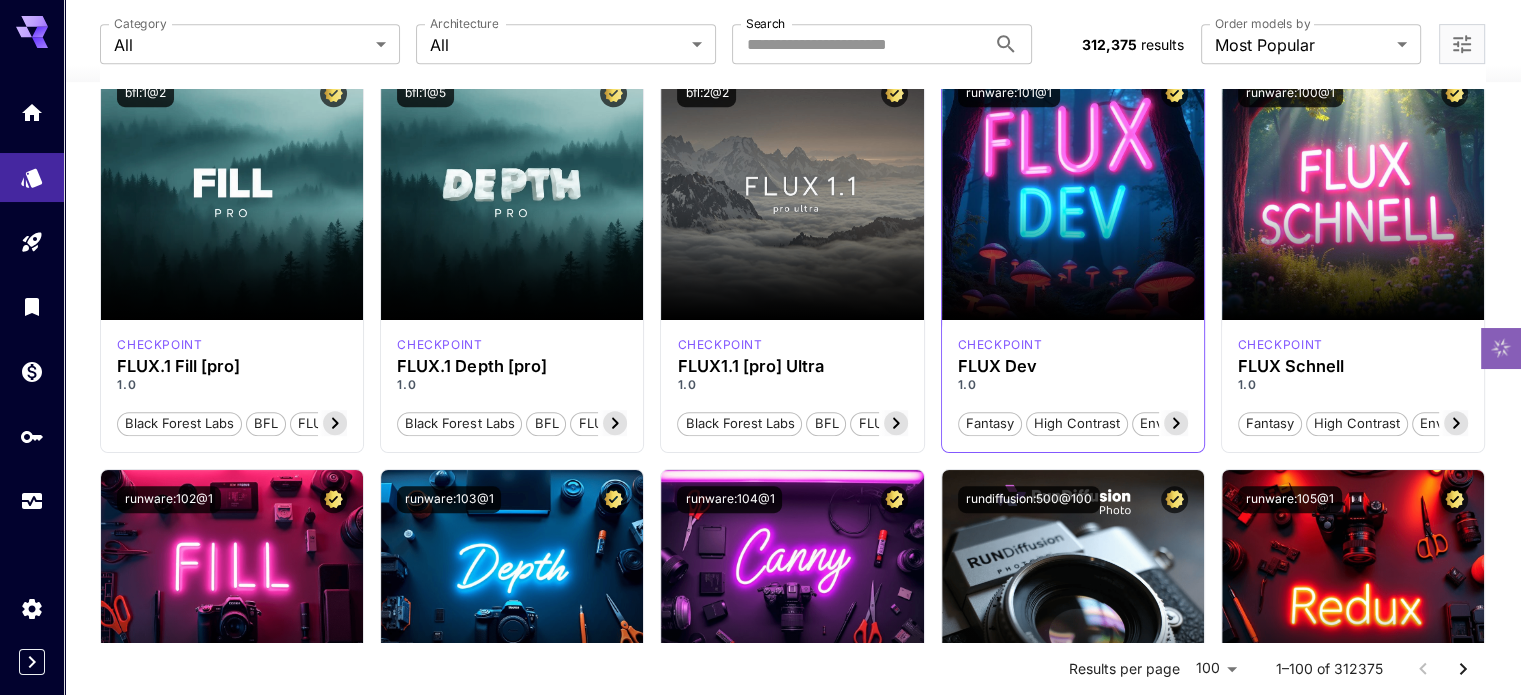 click 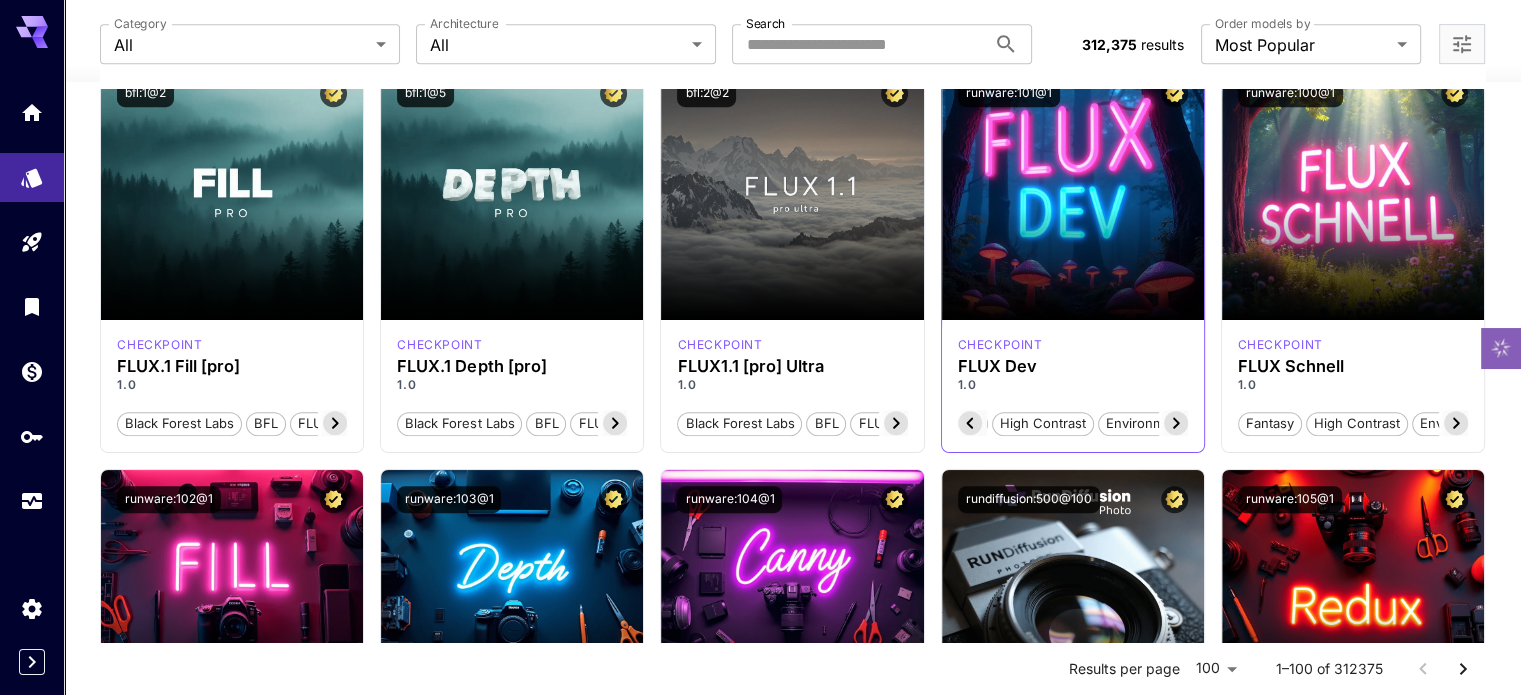 click 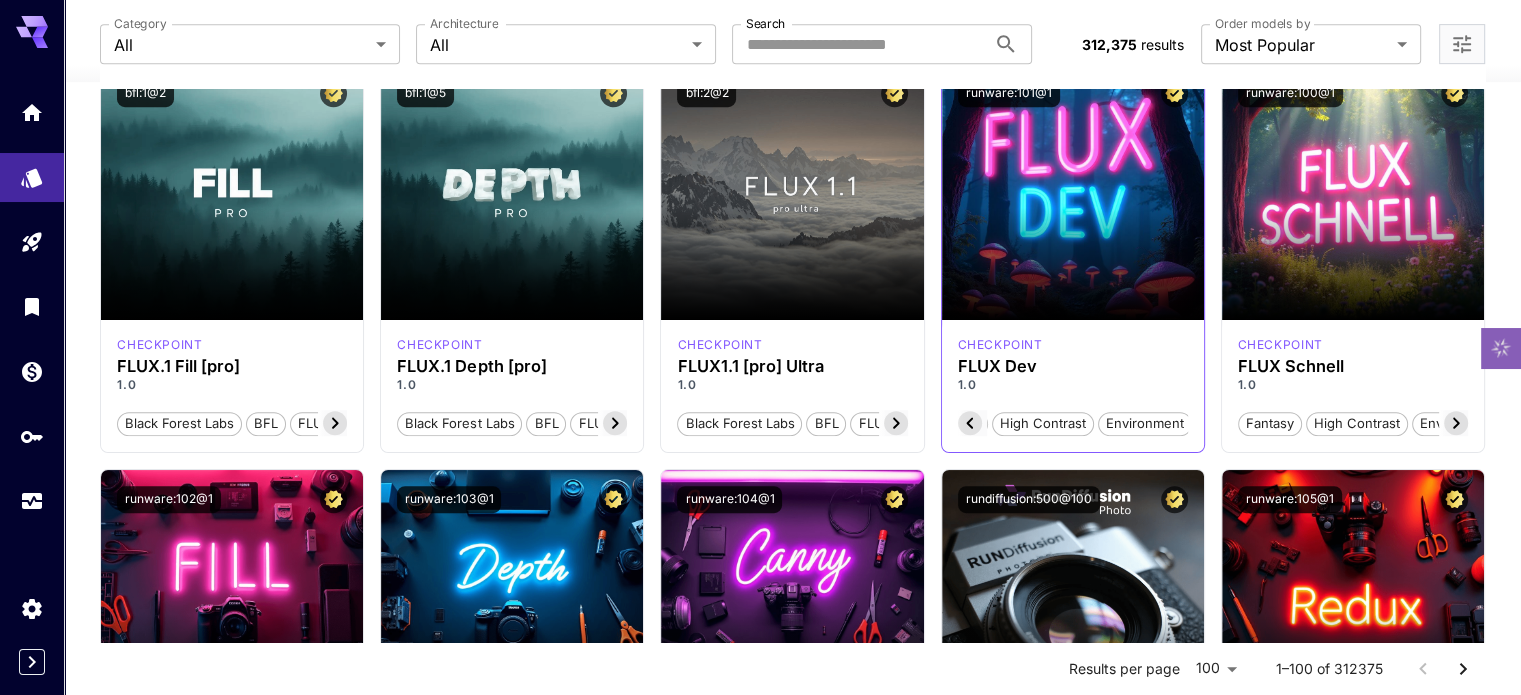 click on "Environment" at bounding box center (1145, 424) 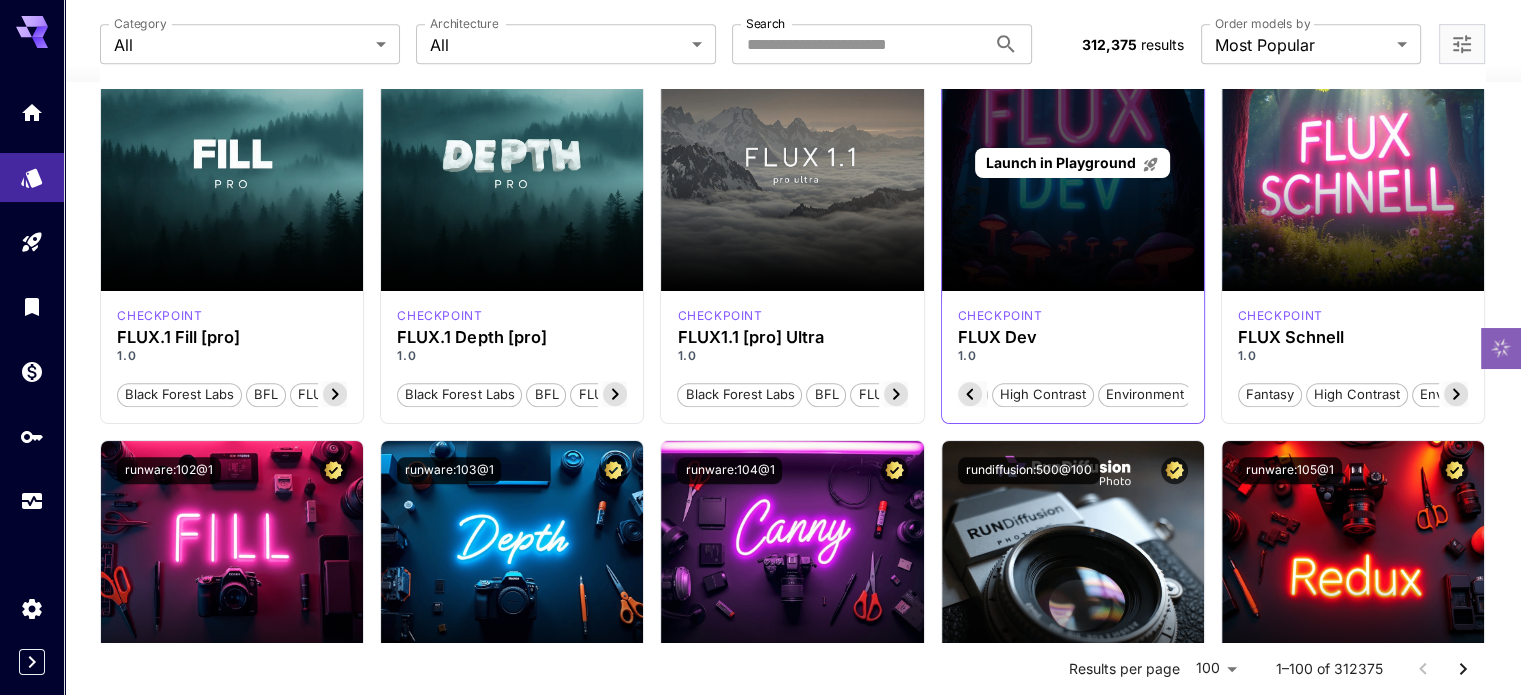 scroll, scrollTop: 900, scrollLeft: 0, axis: vertical 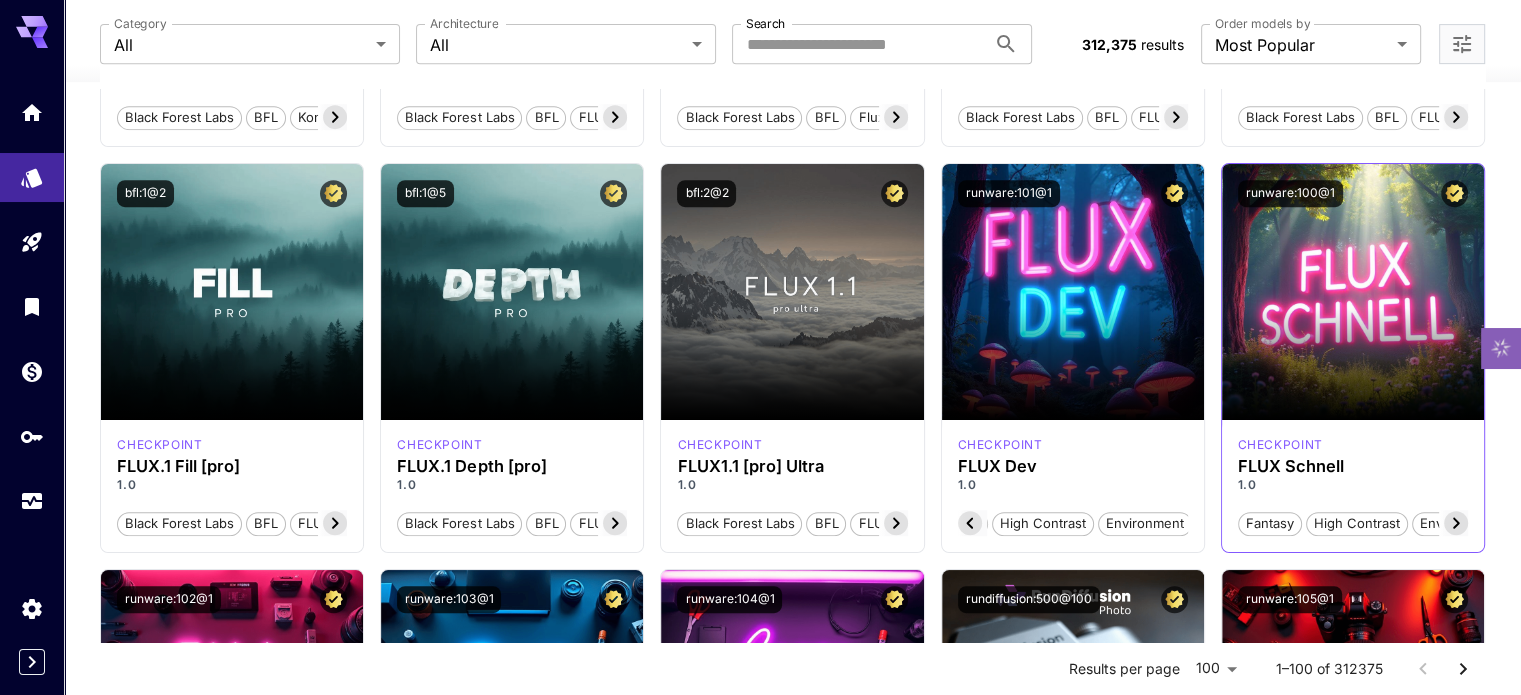 click 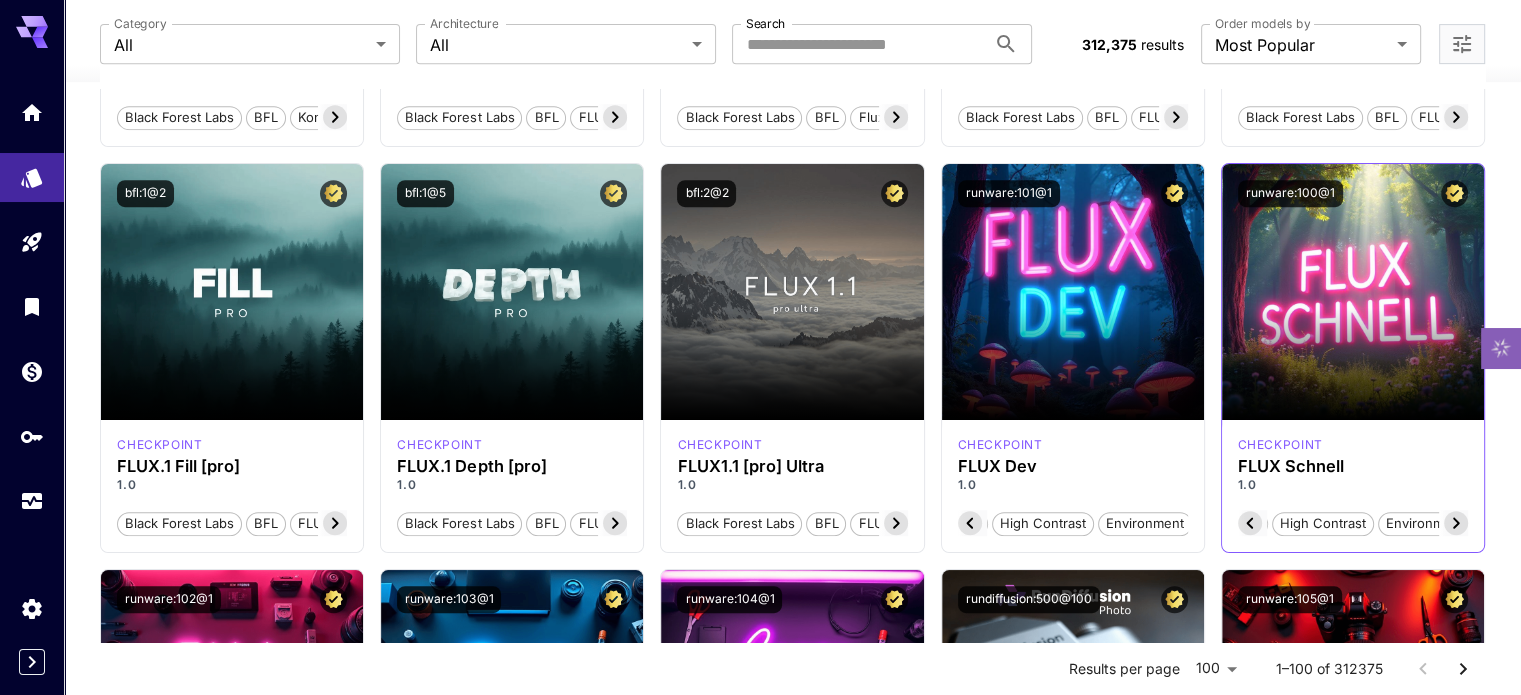 click 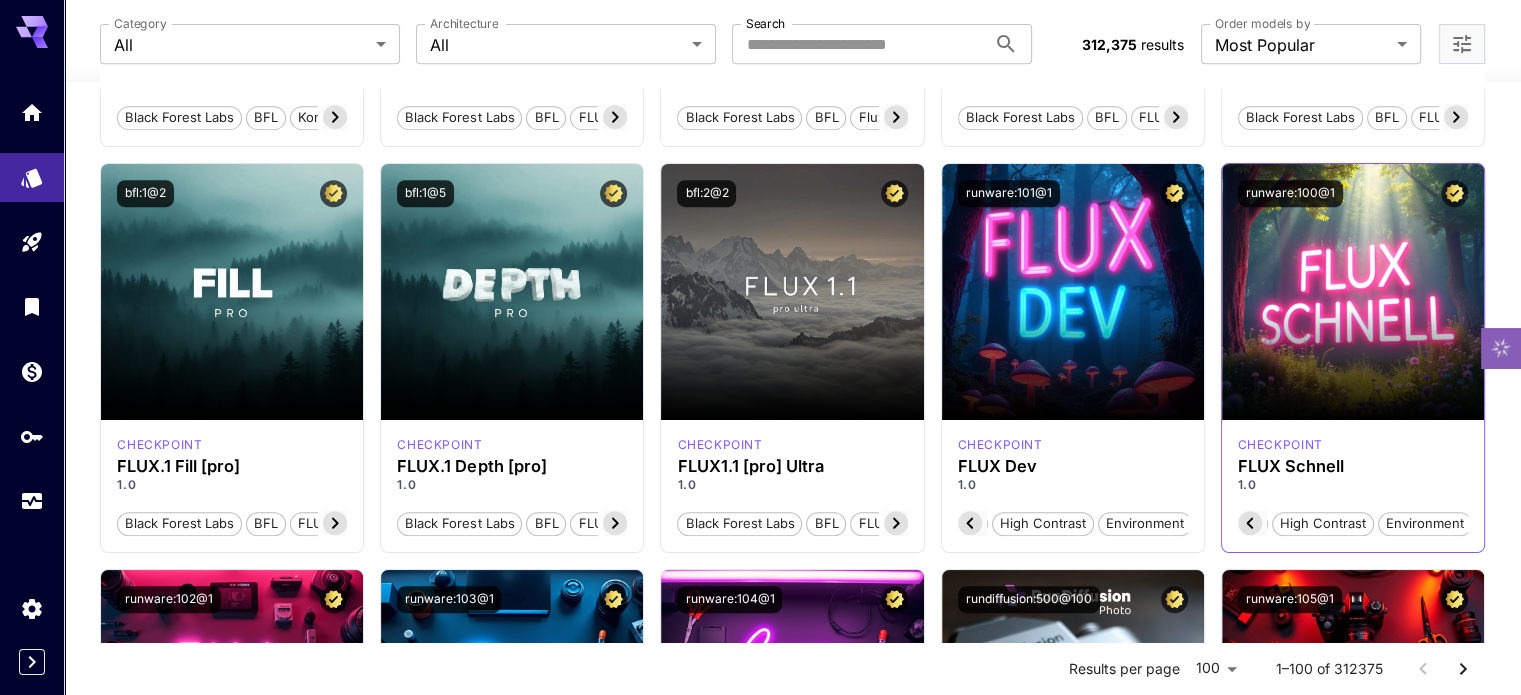 scroll, scrollTop: 0, scrollLeft: 63, axis: horizontal 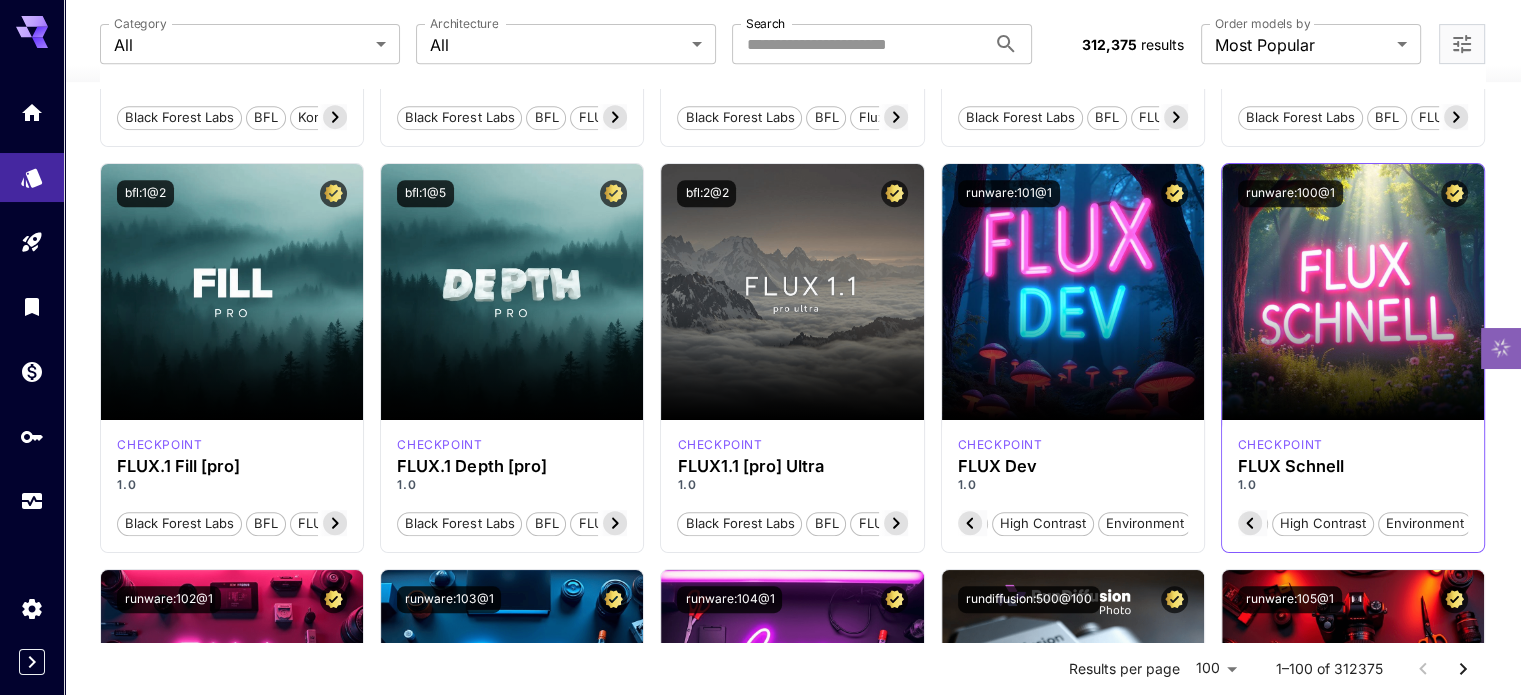 click on "Environment" at bounding box center [1425, 524] 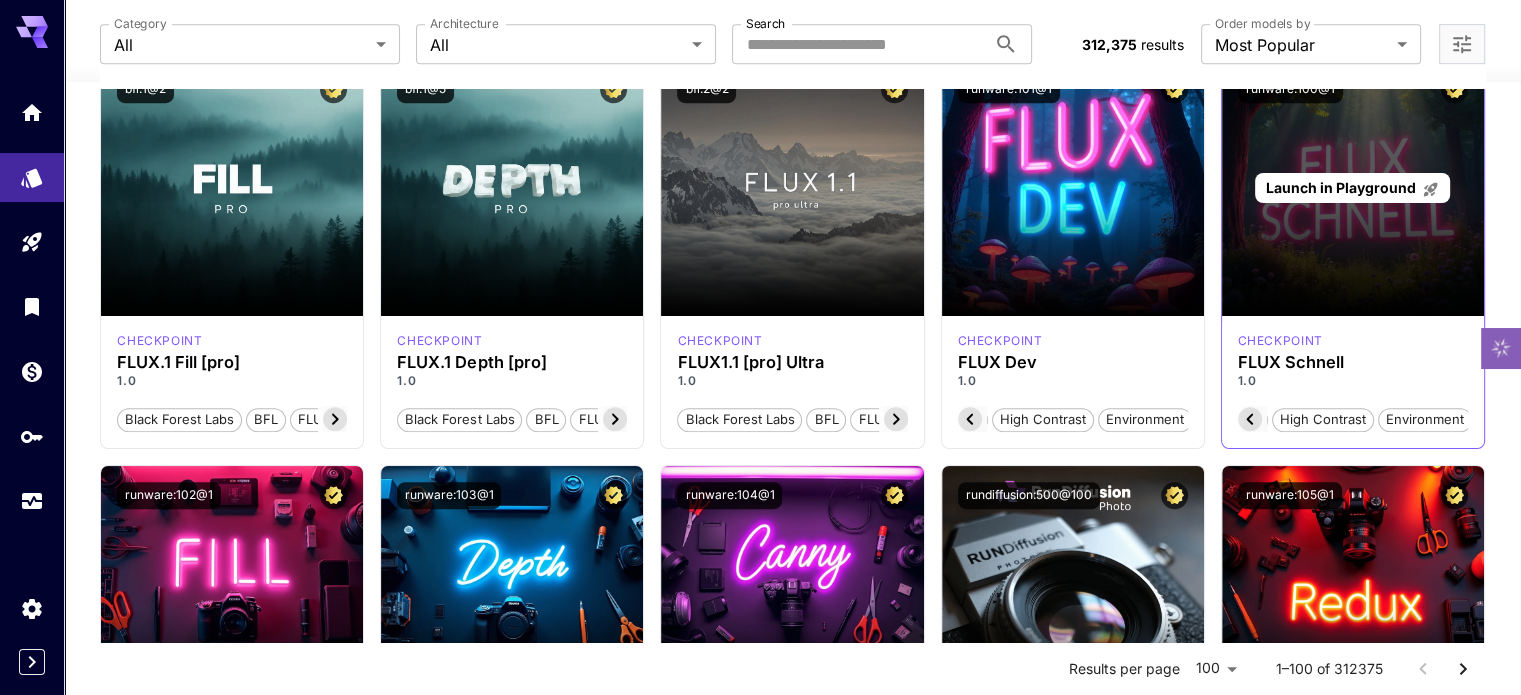 scroll, scrollTop: 1000, scrollLeft: 0, axis: vertical 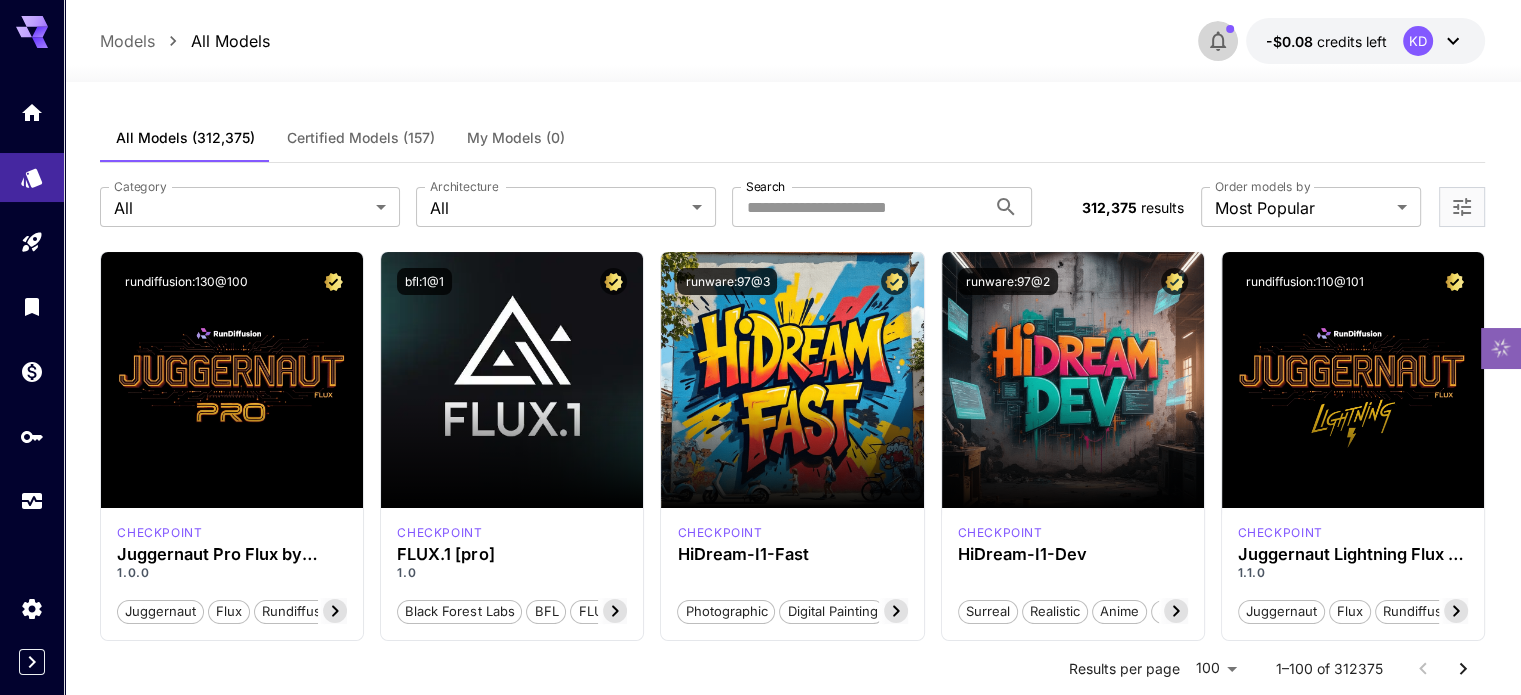 click 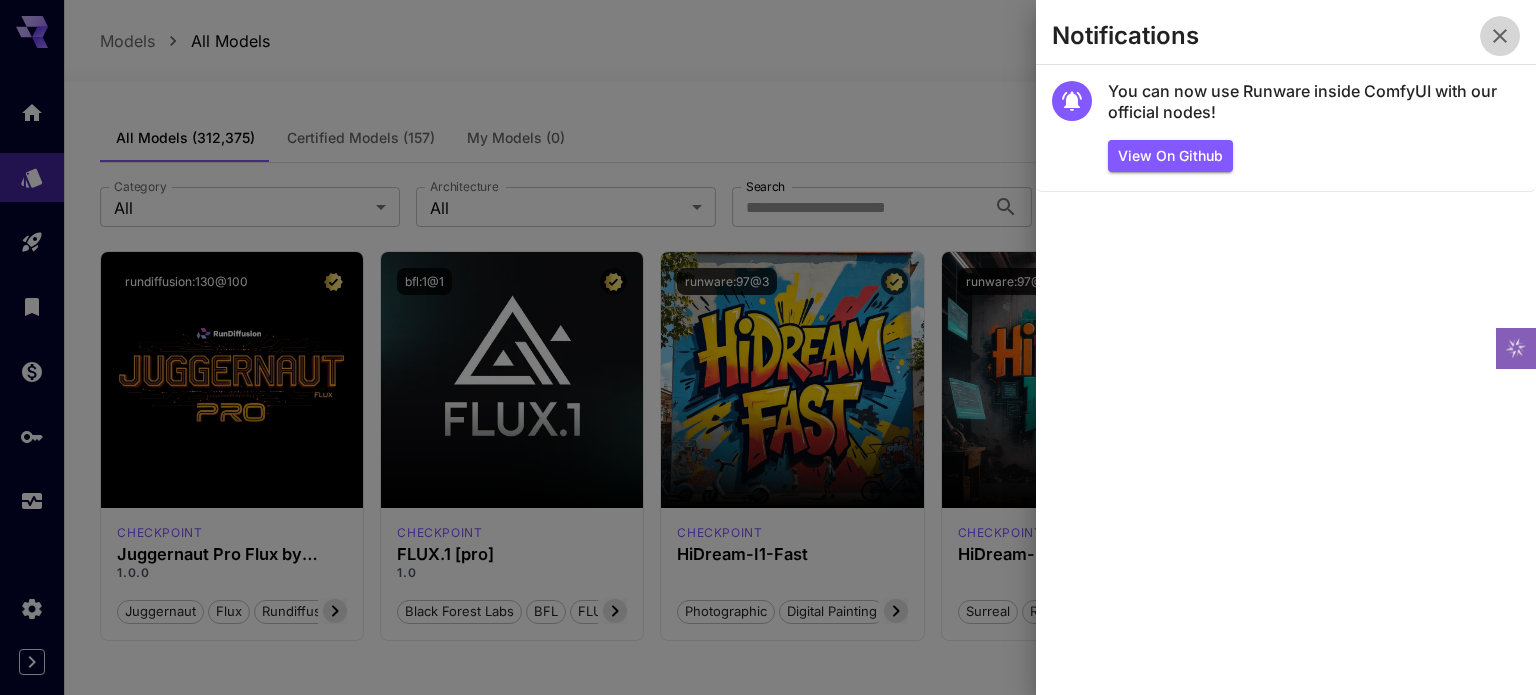 click 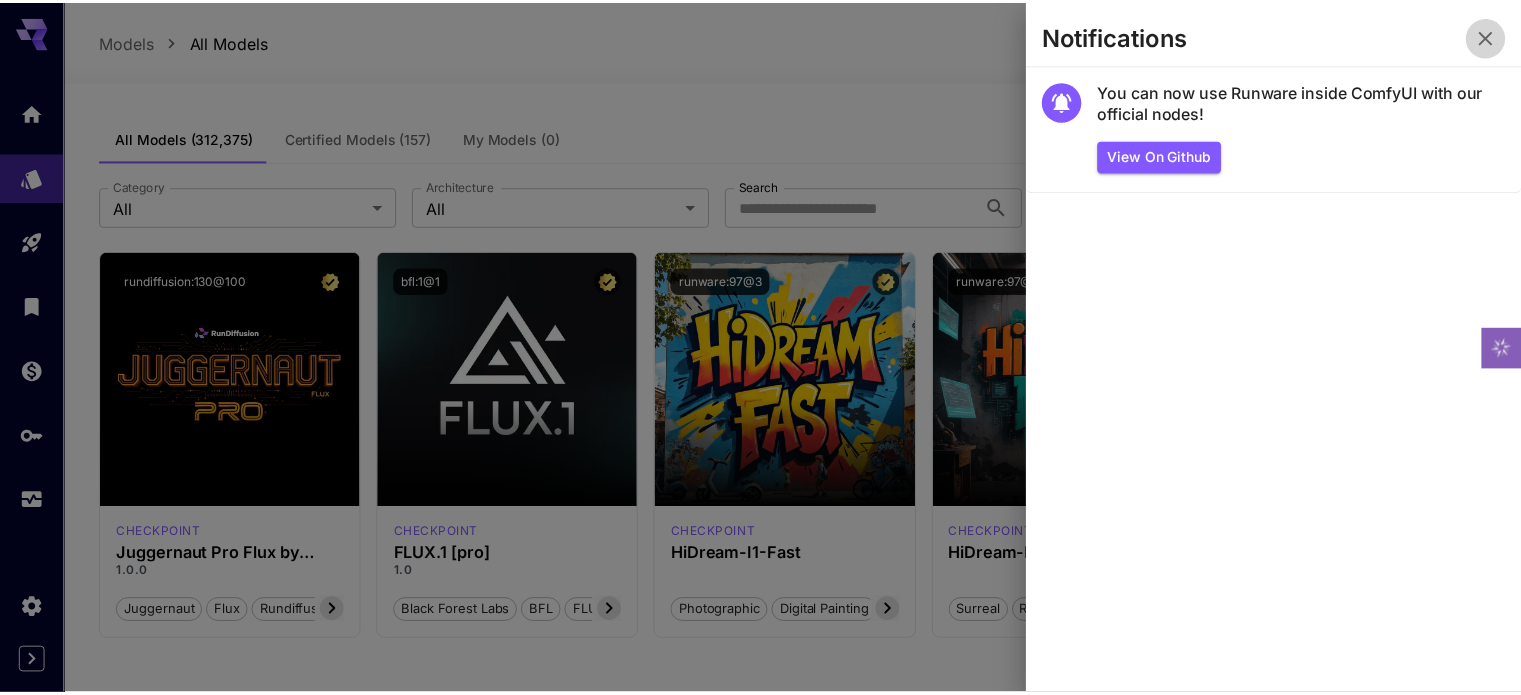 scroll, scrollTop: 0, scrollLeft: 60, axis: horizontal 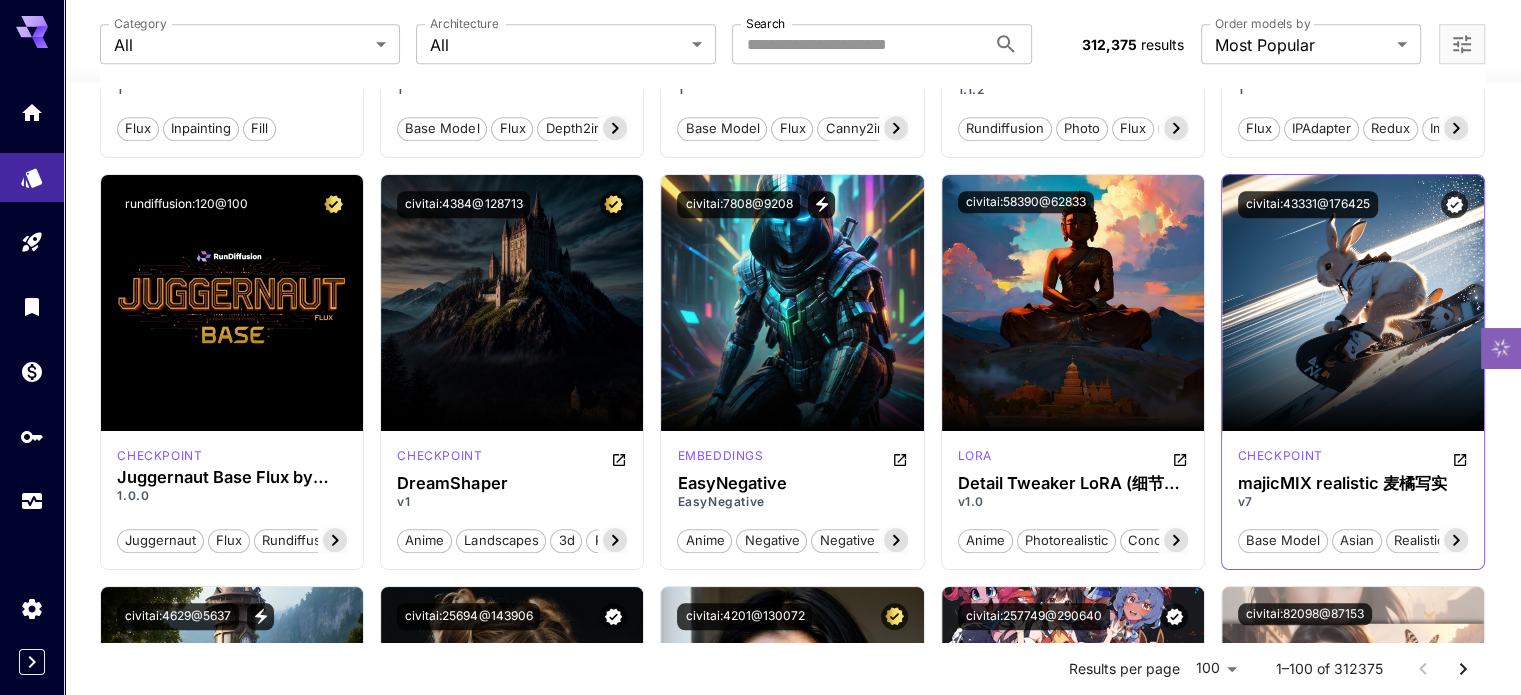 click 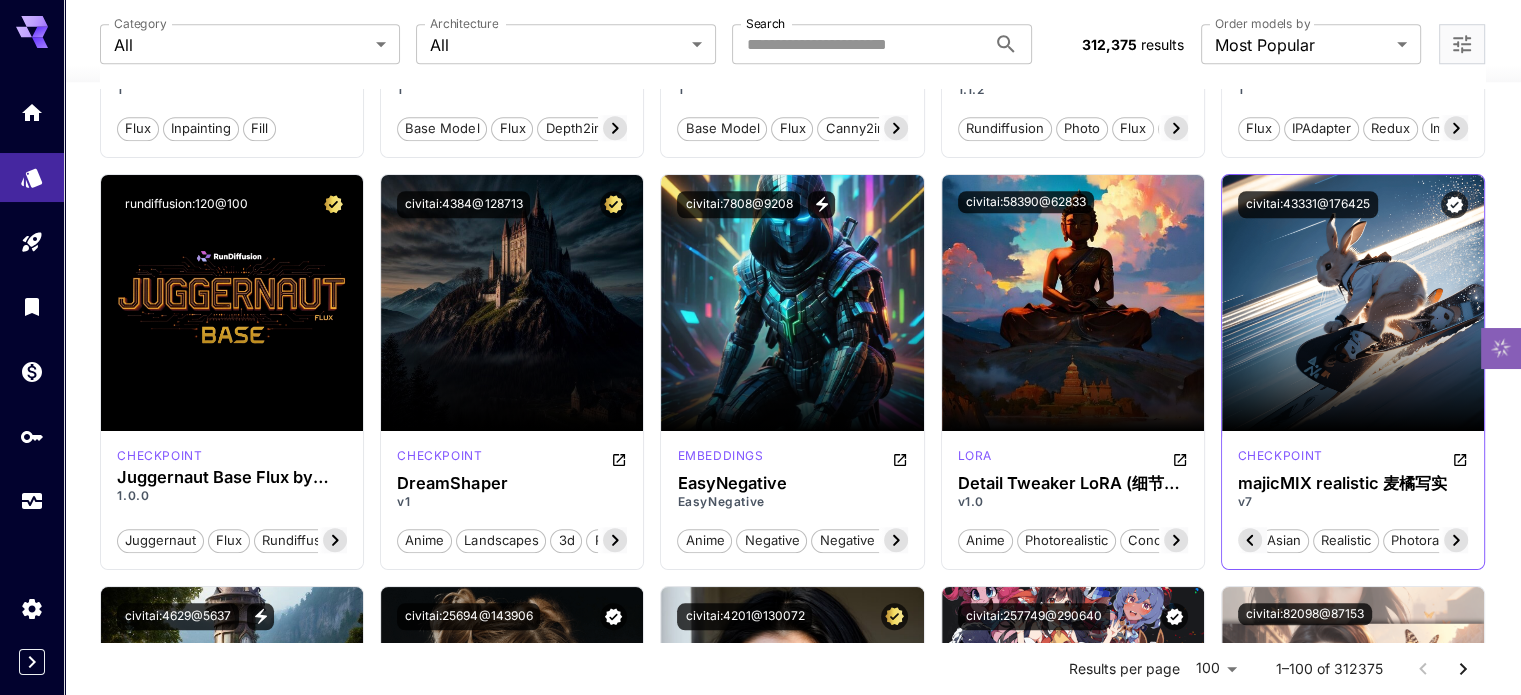 scroll, scrollTop: 0, scrollLeft: 105, axis: horizontal 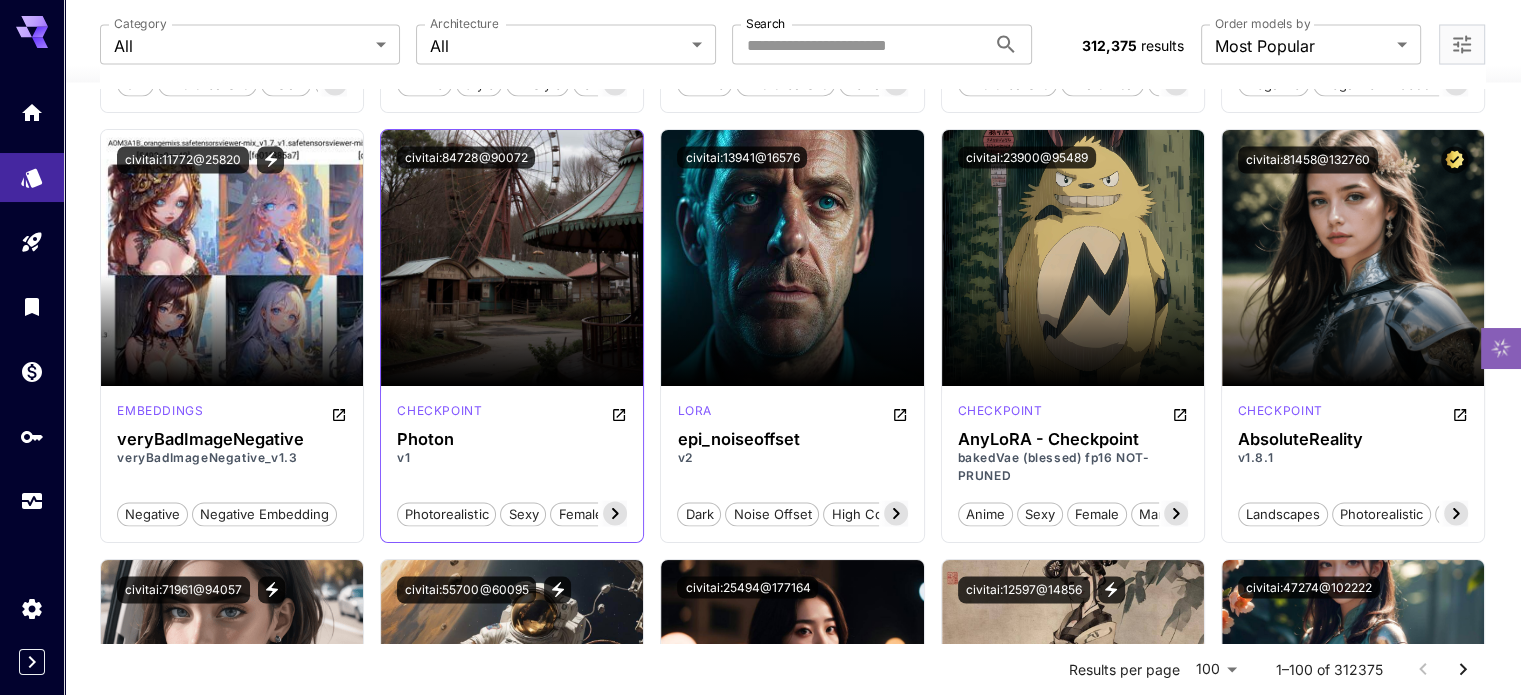 click 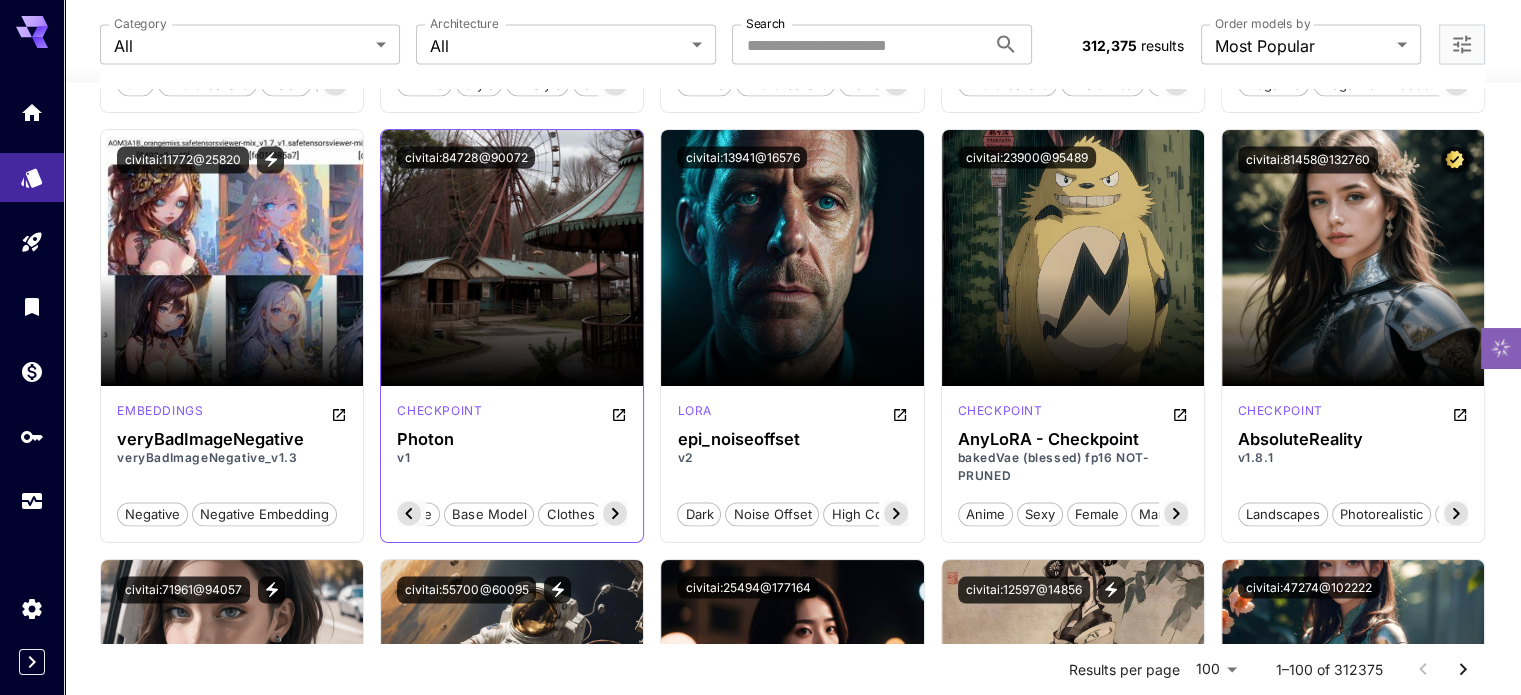 scroll, scrollTop: 0, scrollLeft: 200, axis: horizontal 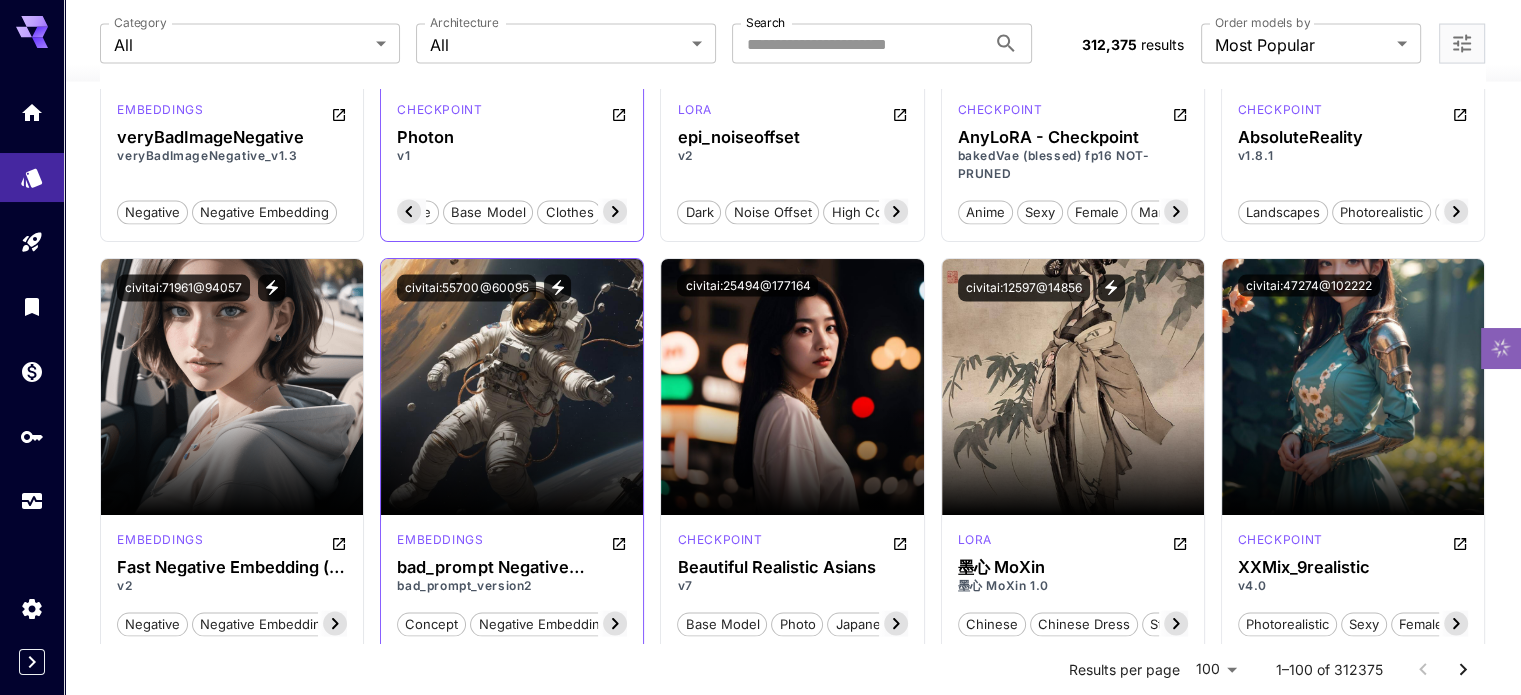click 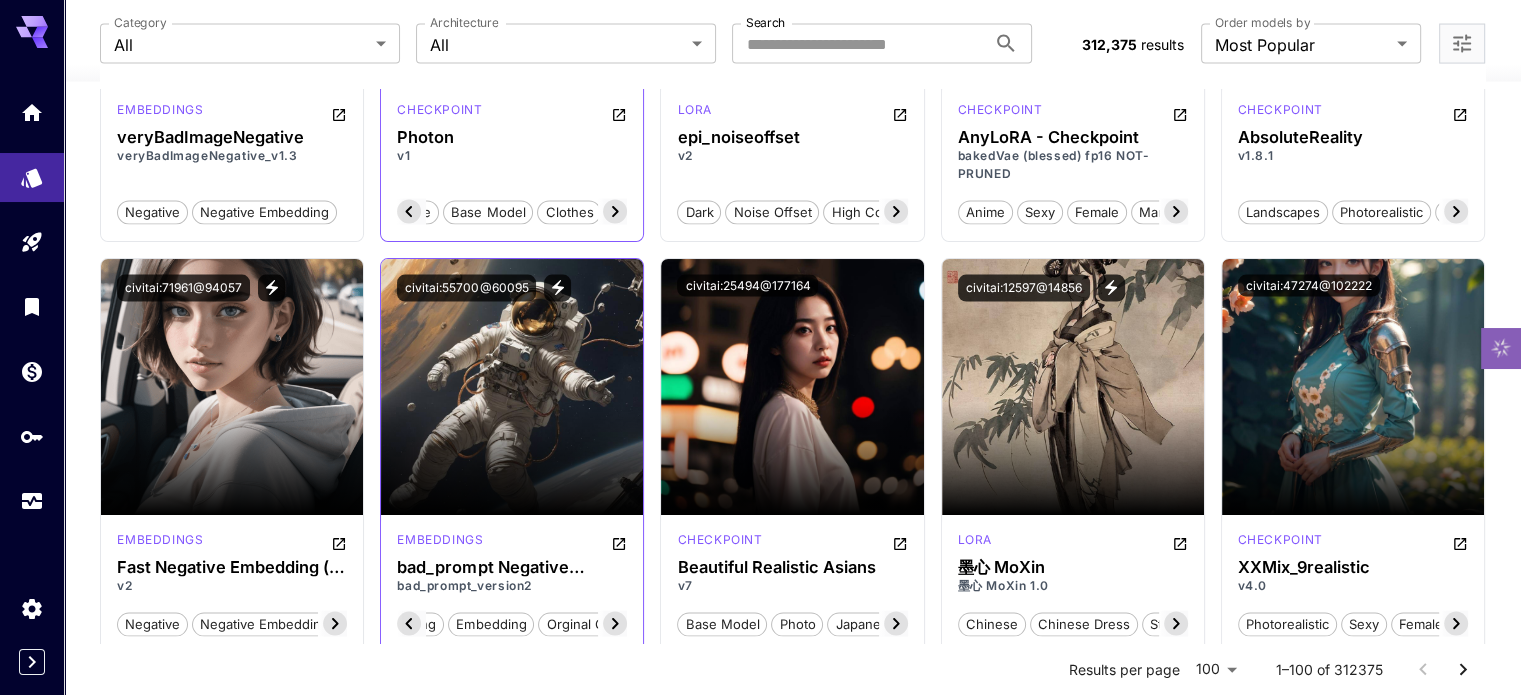 click 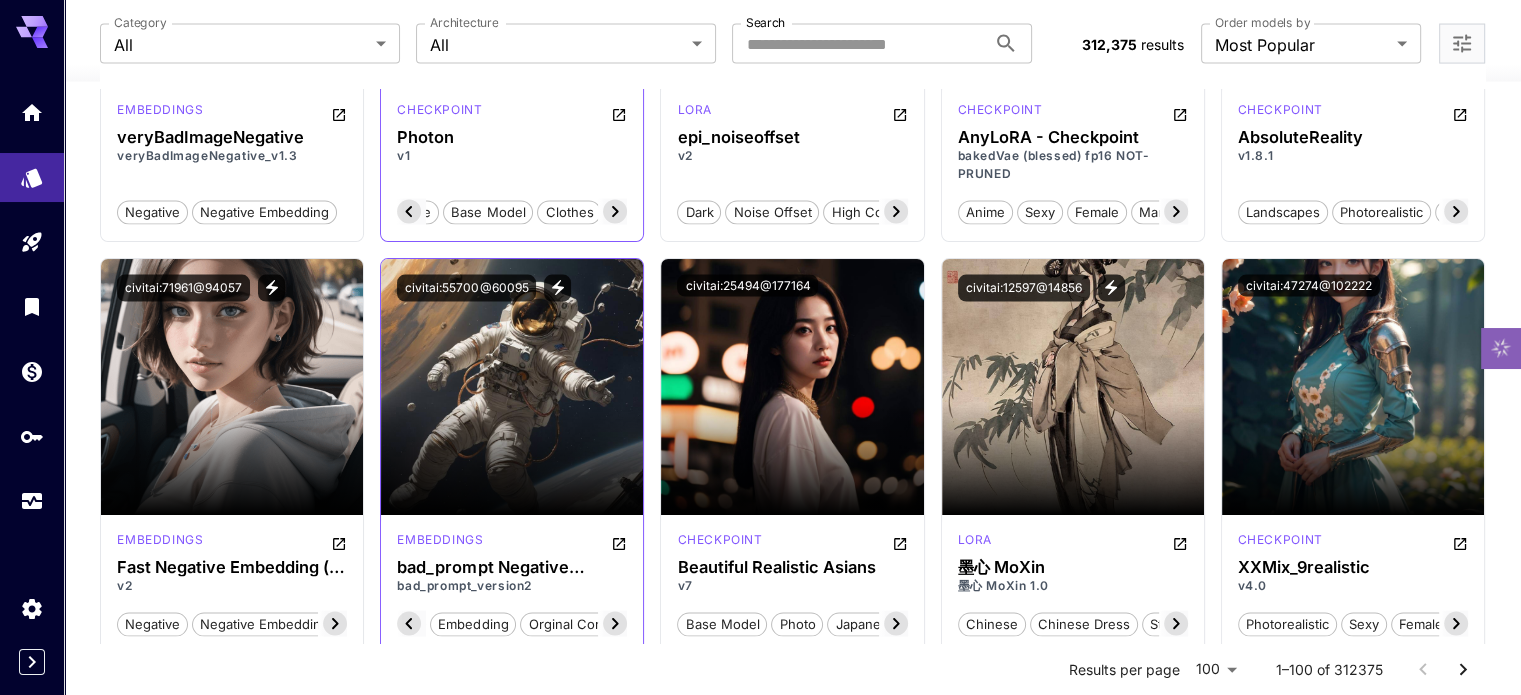 click 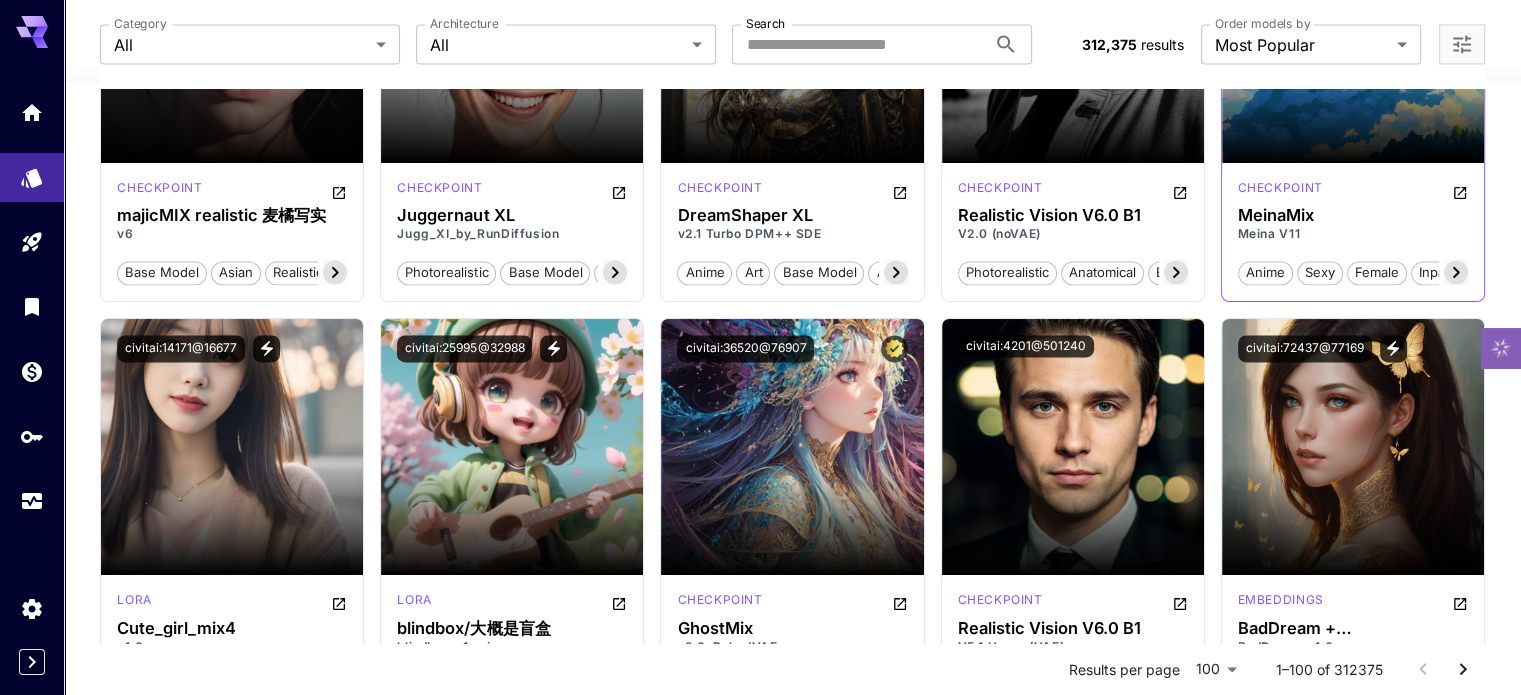 scroll, scrollTop: 3200, scrollLeft: 0, axis: vertical 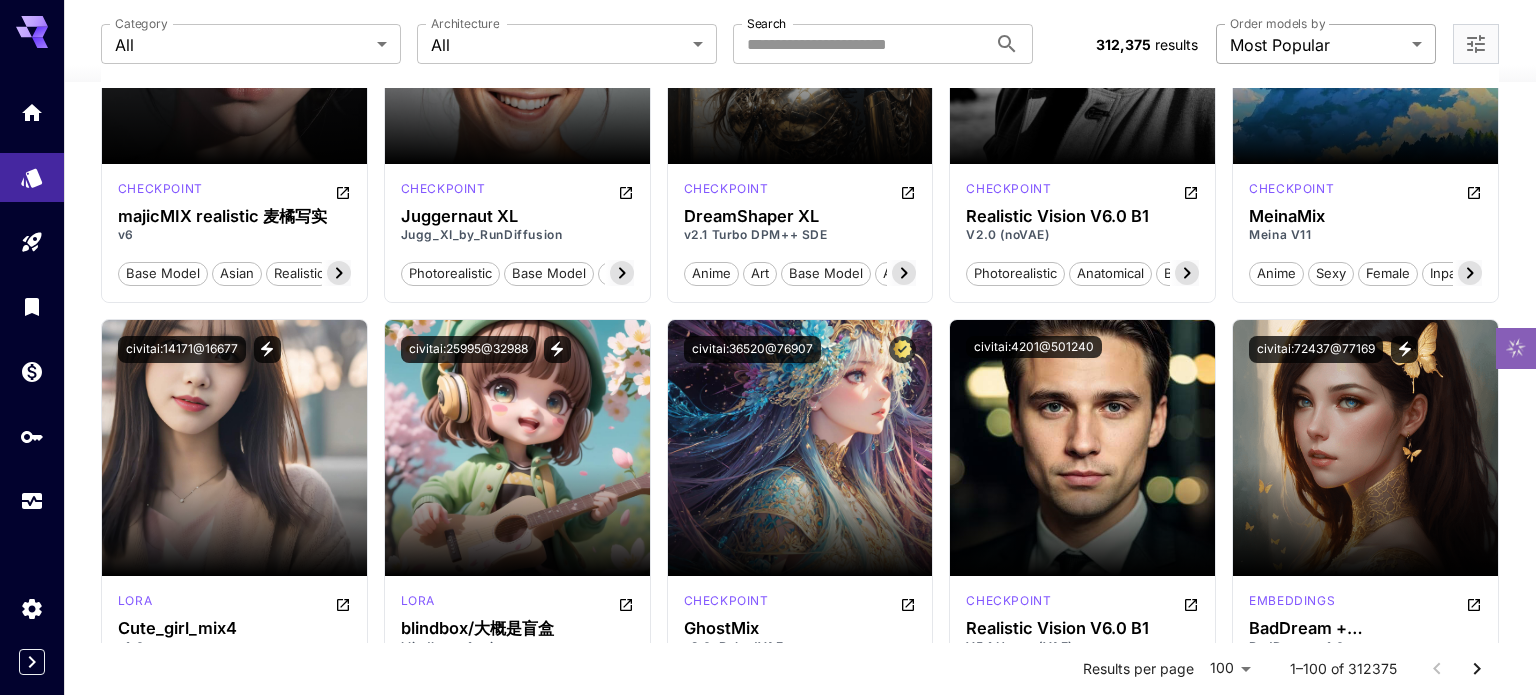 click on "**********" at bounding box center (768, 2097) 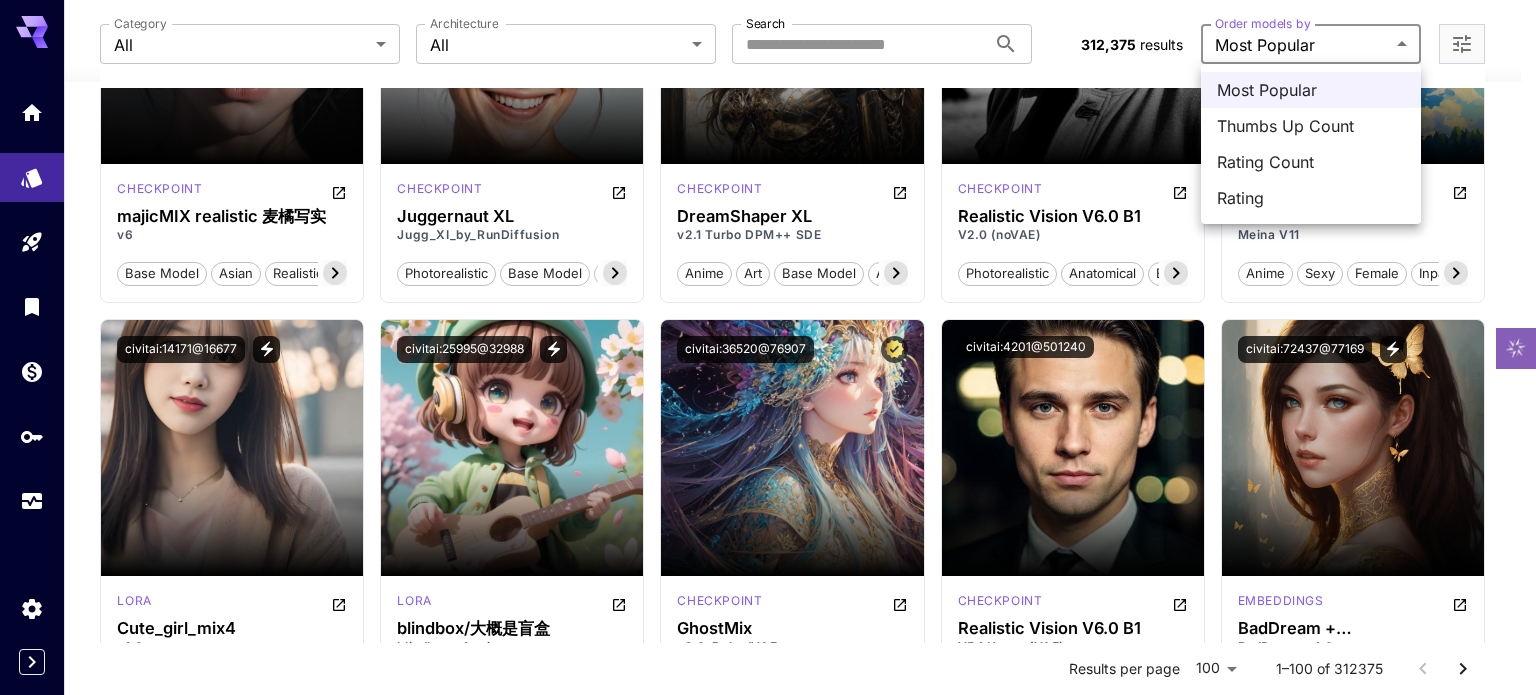 click at bounding box center [768, 347] 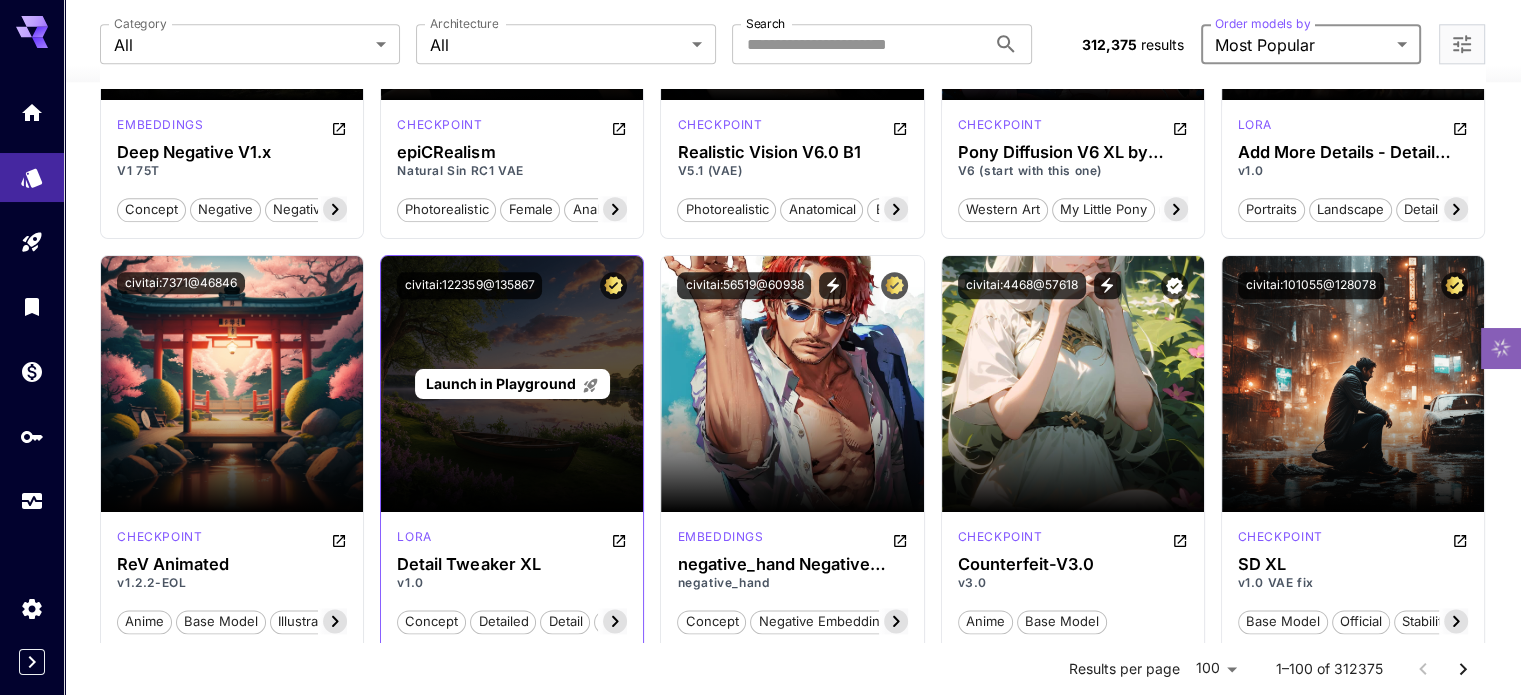 scroll, scrollTop: 2500, scrollLeft: 0, axis: vertical 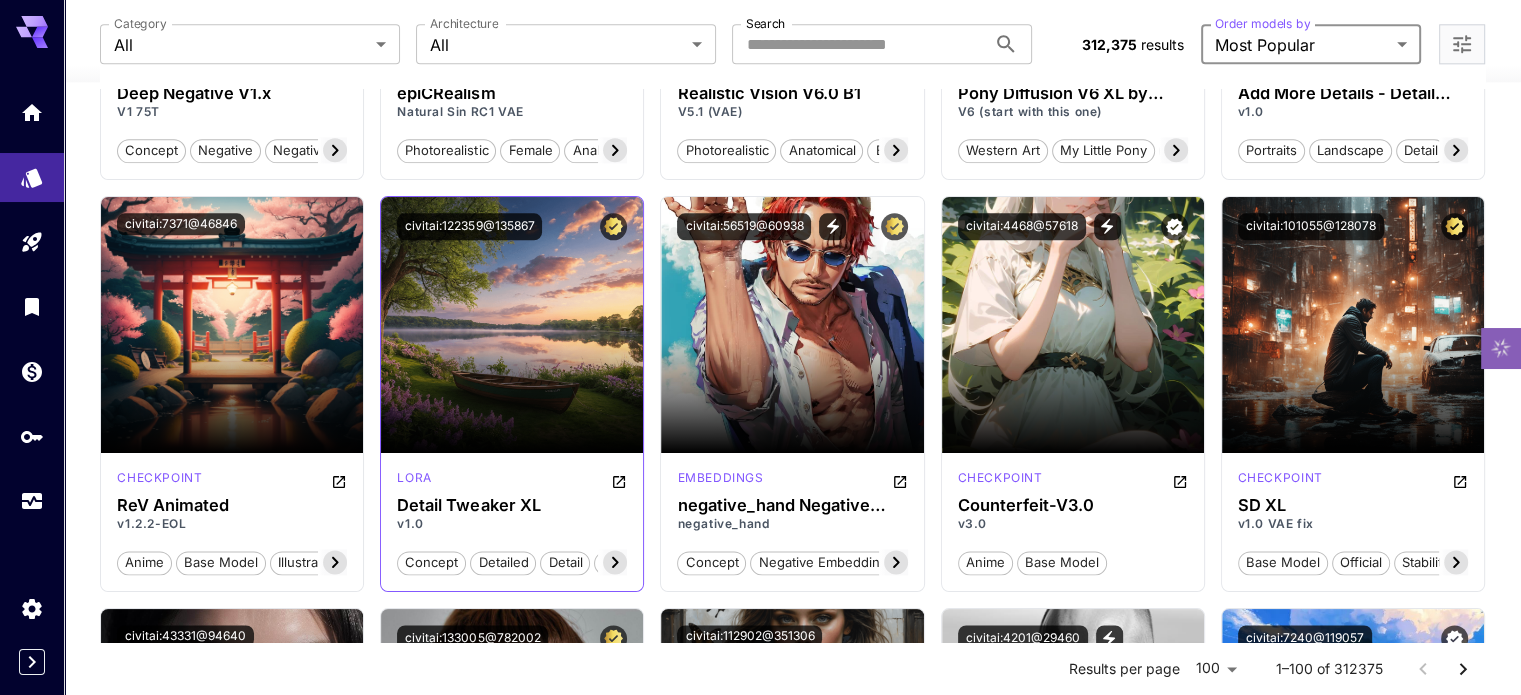 click 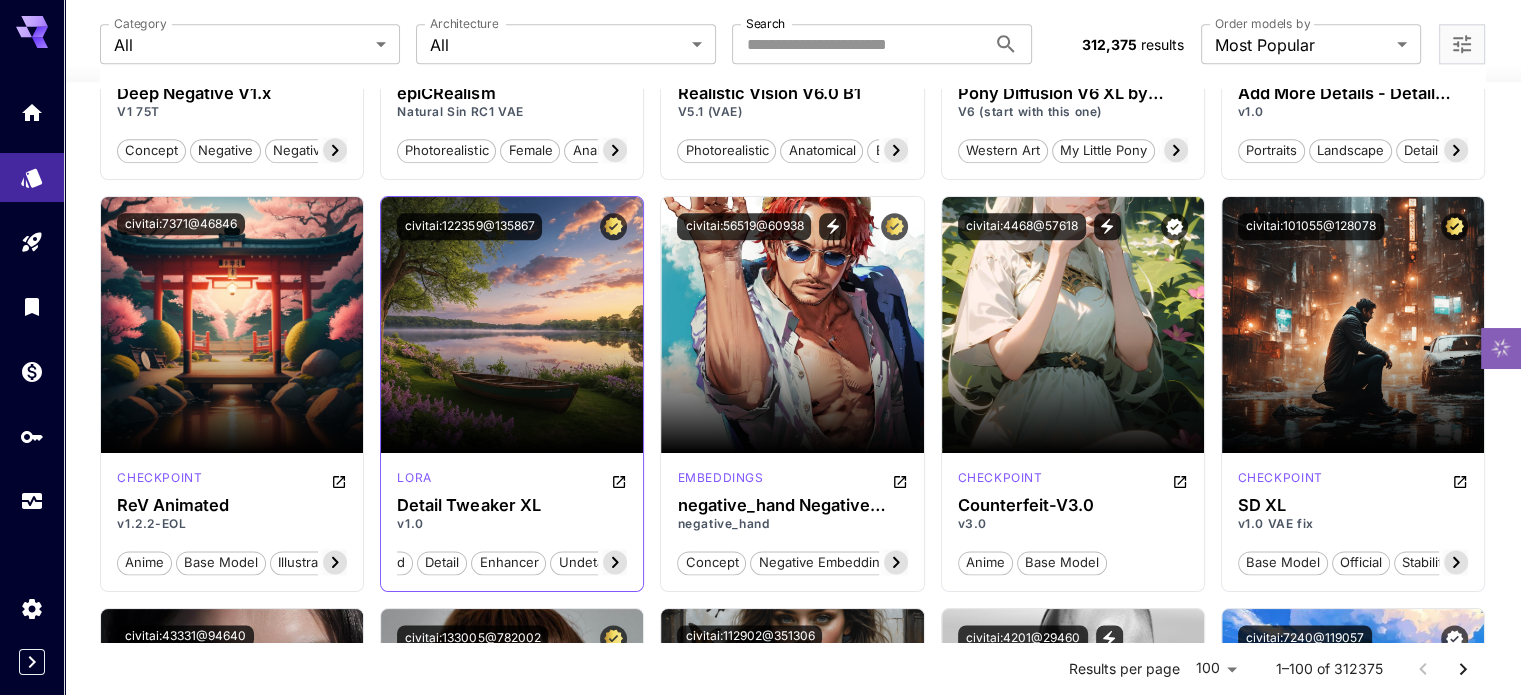 scroll, scrollTop: 0, scrollLeft: 154, axis: horizontal 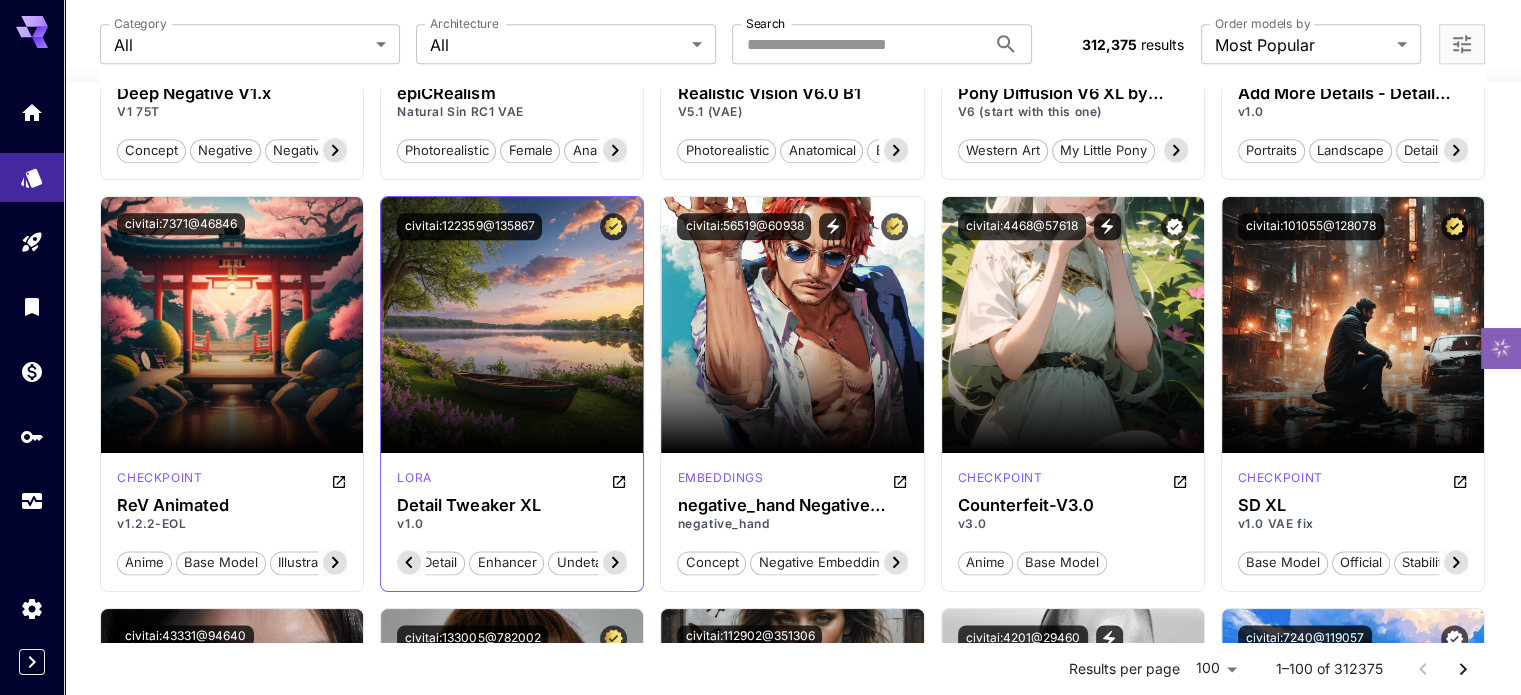 click 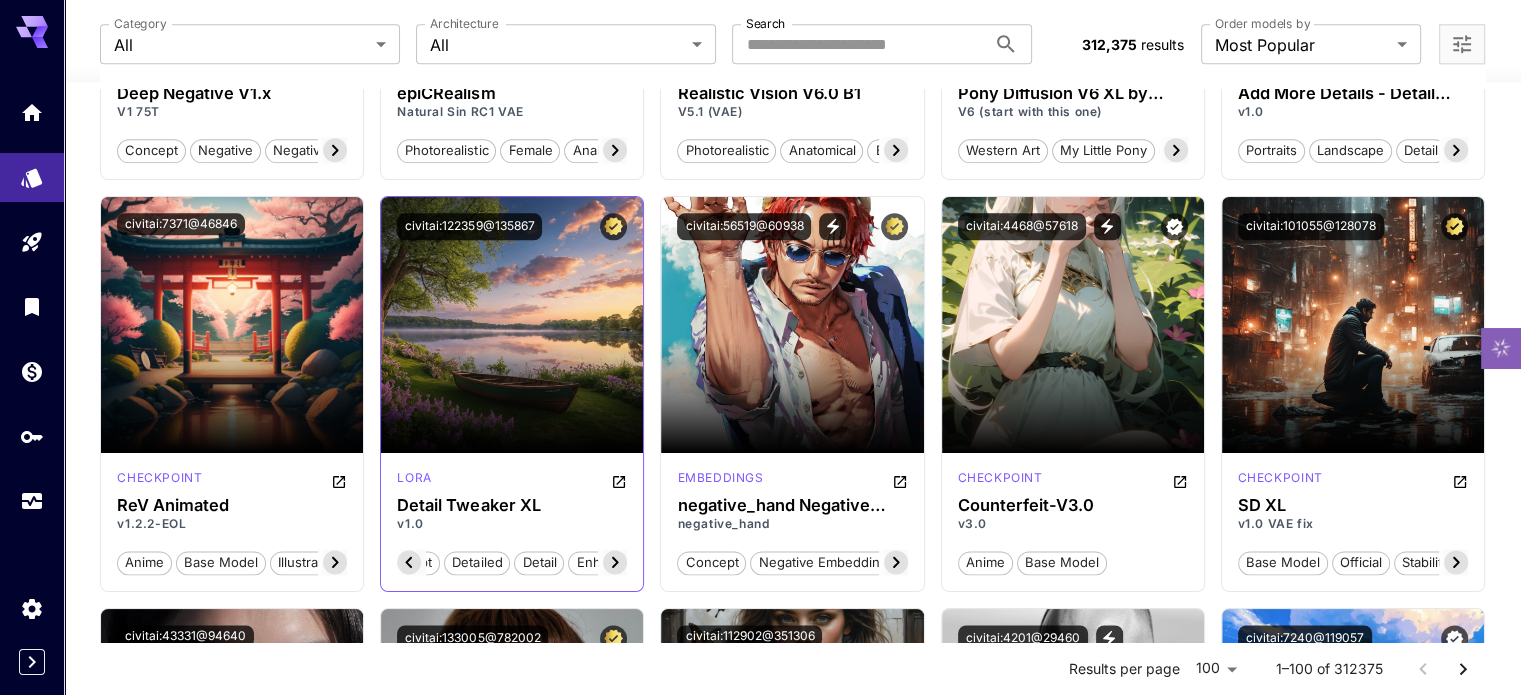 scroll, scrollTop: 0, scrollLeft: 54, axis: horizontal 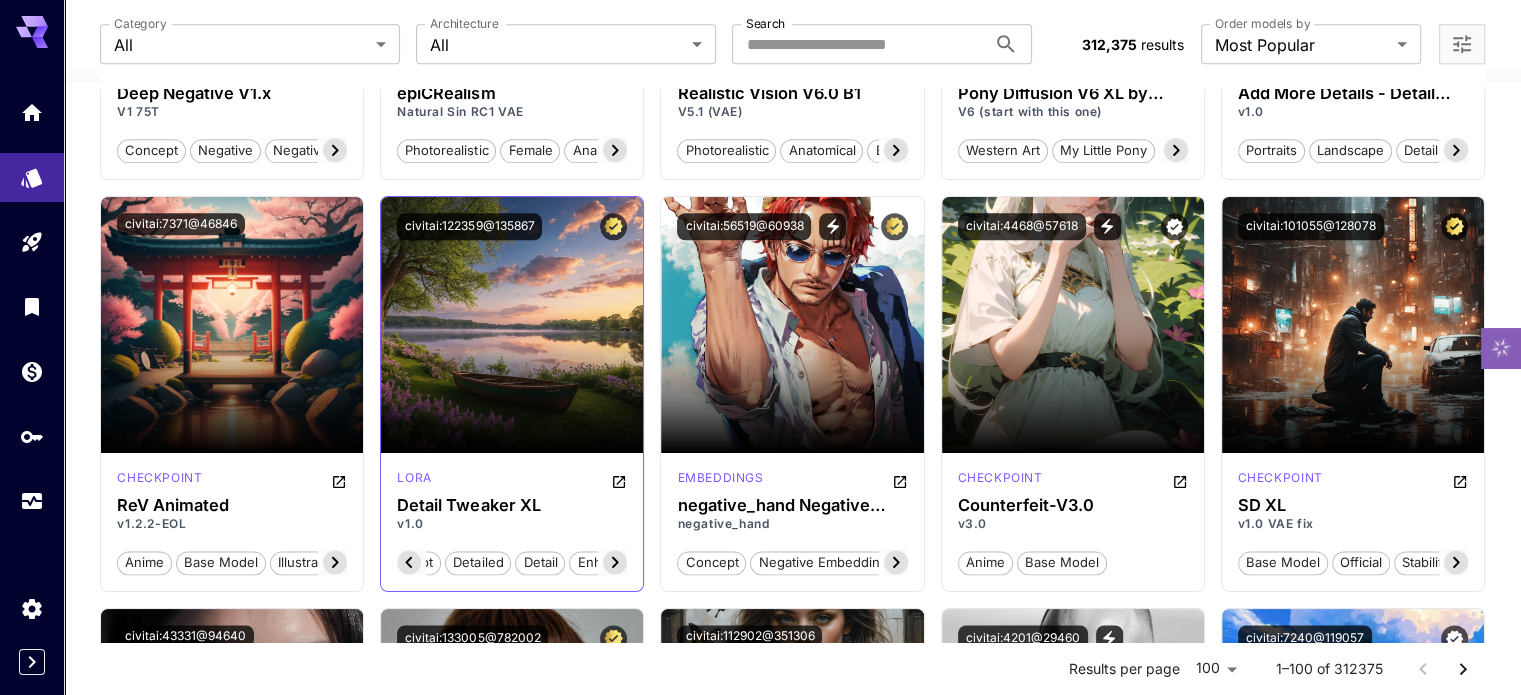 click 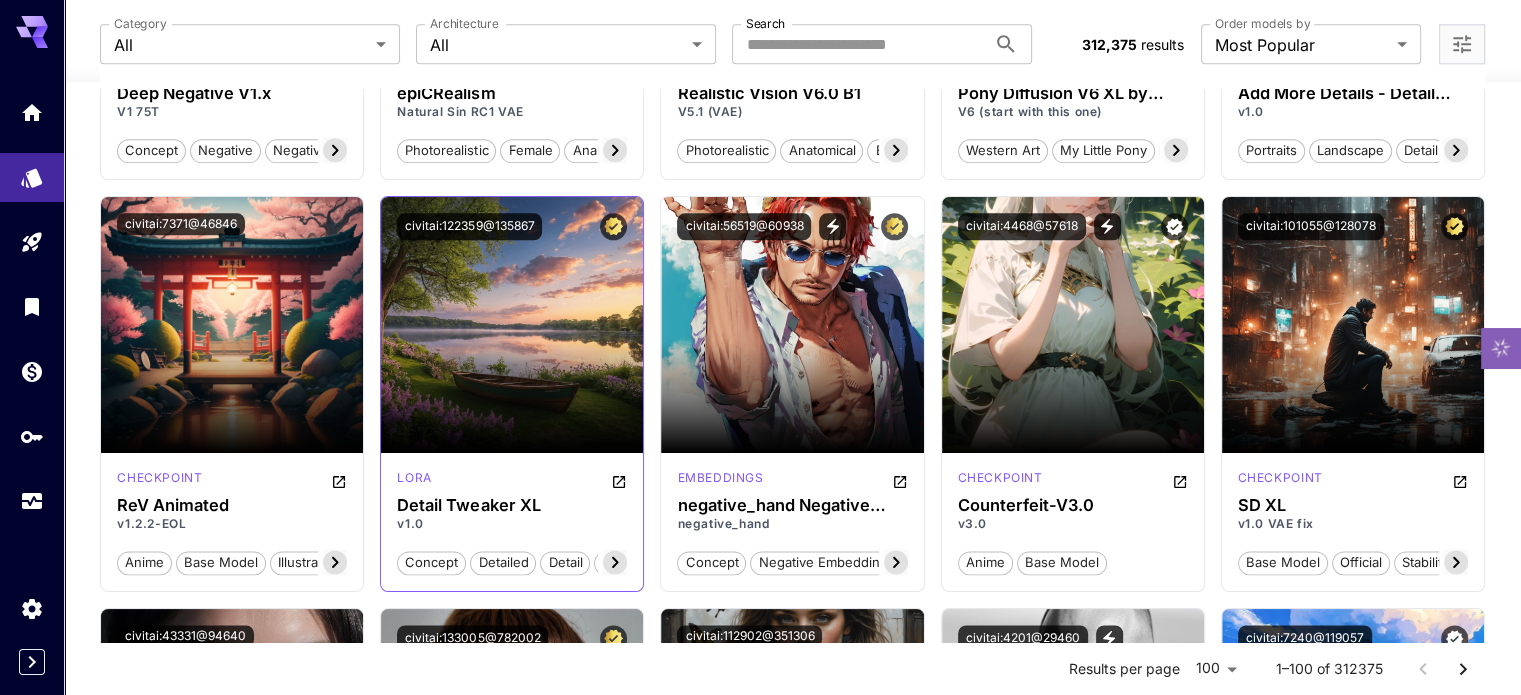 click on "concept" at bounding box center [431, 563] 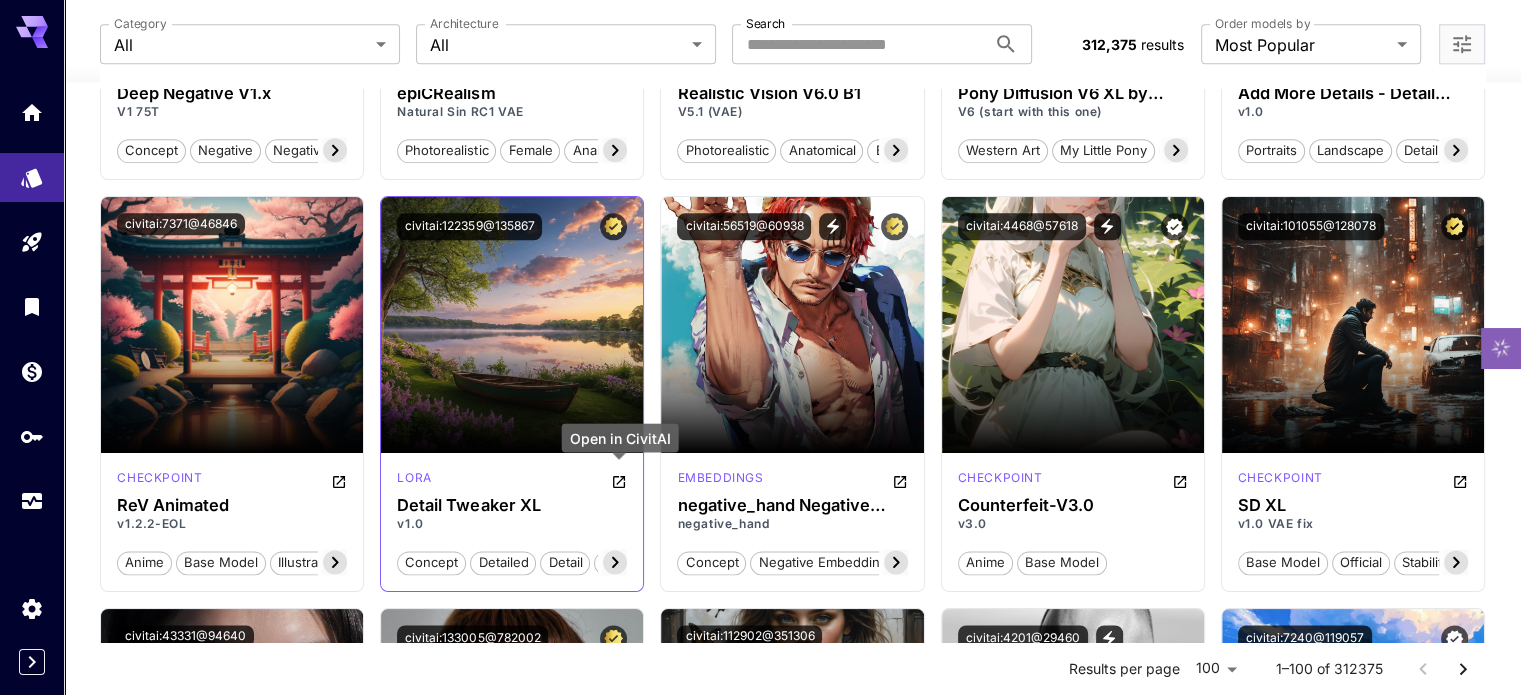 click 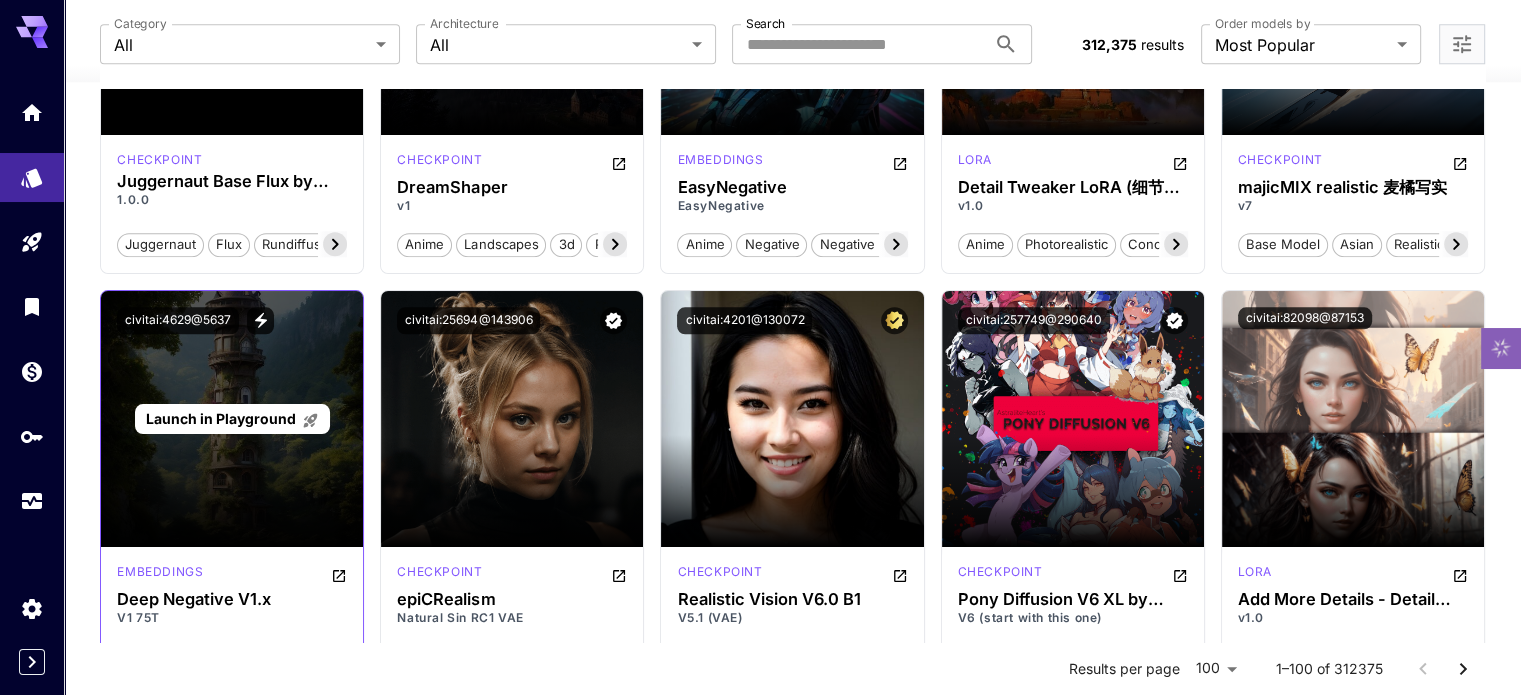 scroll, scrollTop: 2000, scrollLeft: 0, axis: vertical 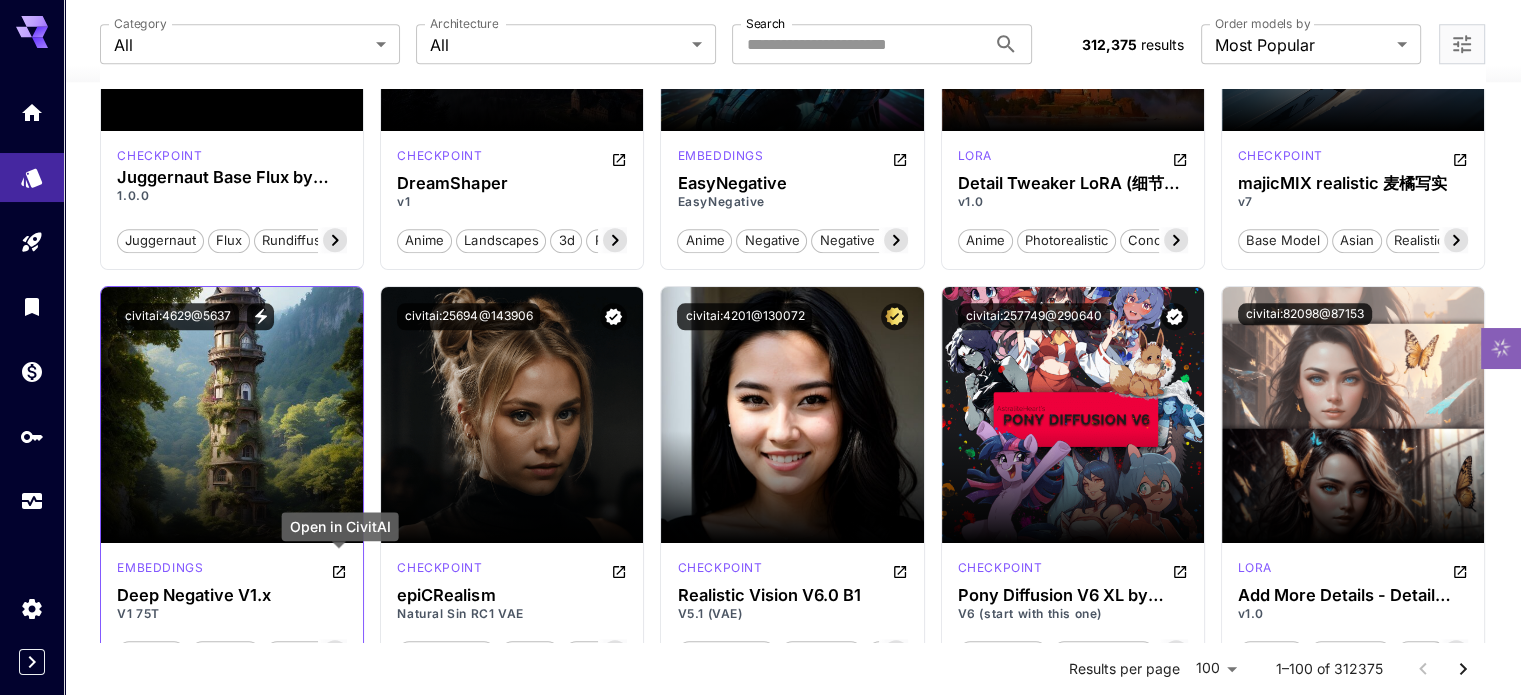 click 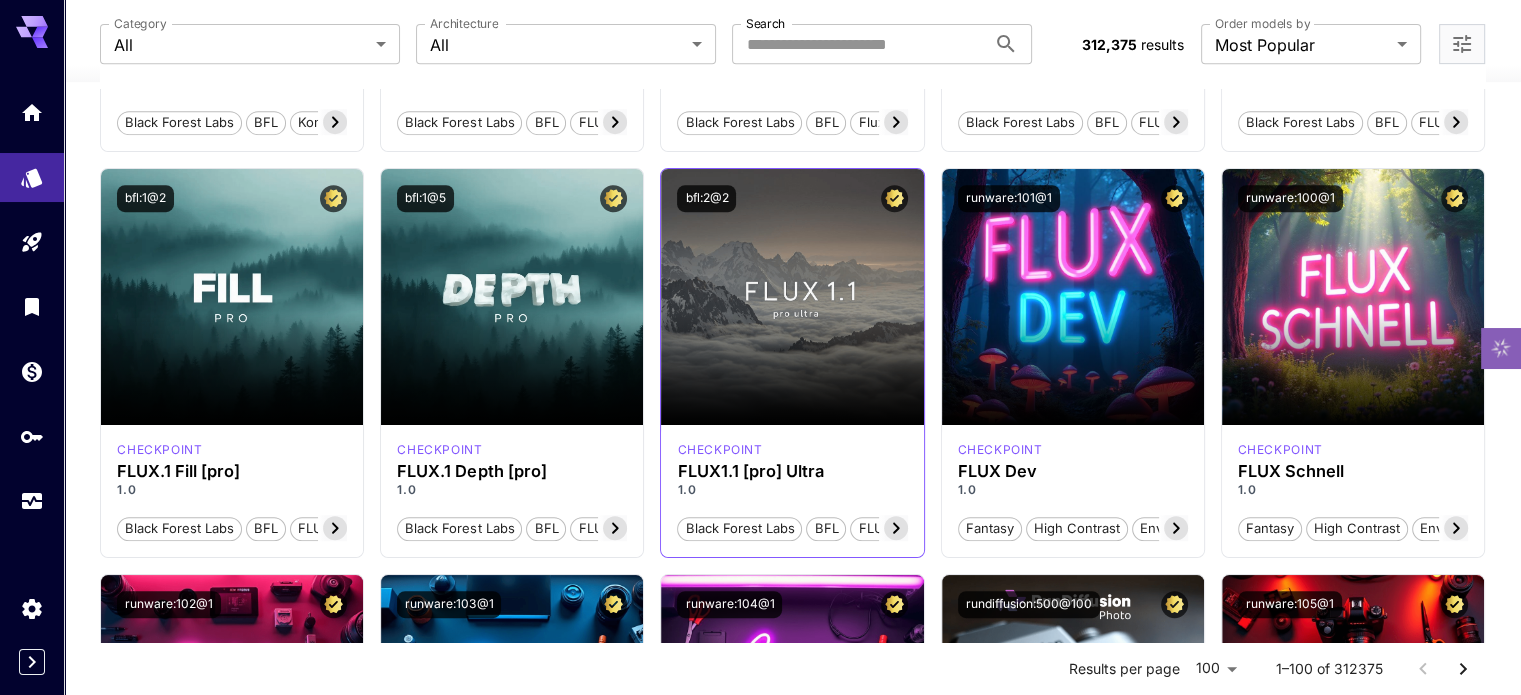 scroll, scrollTop: 900, scrollLeft: 0, axis: vertical 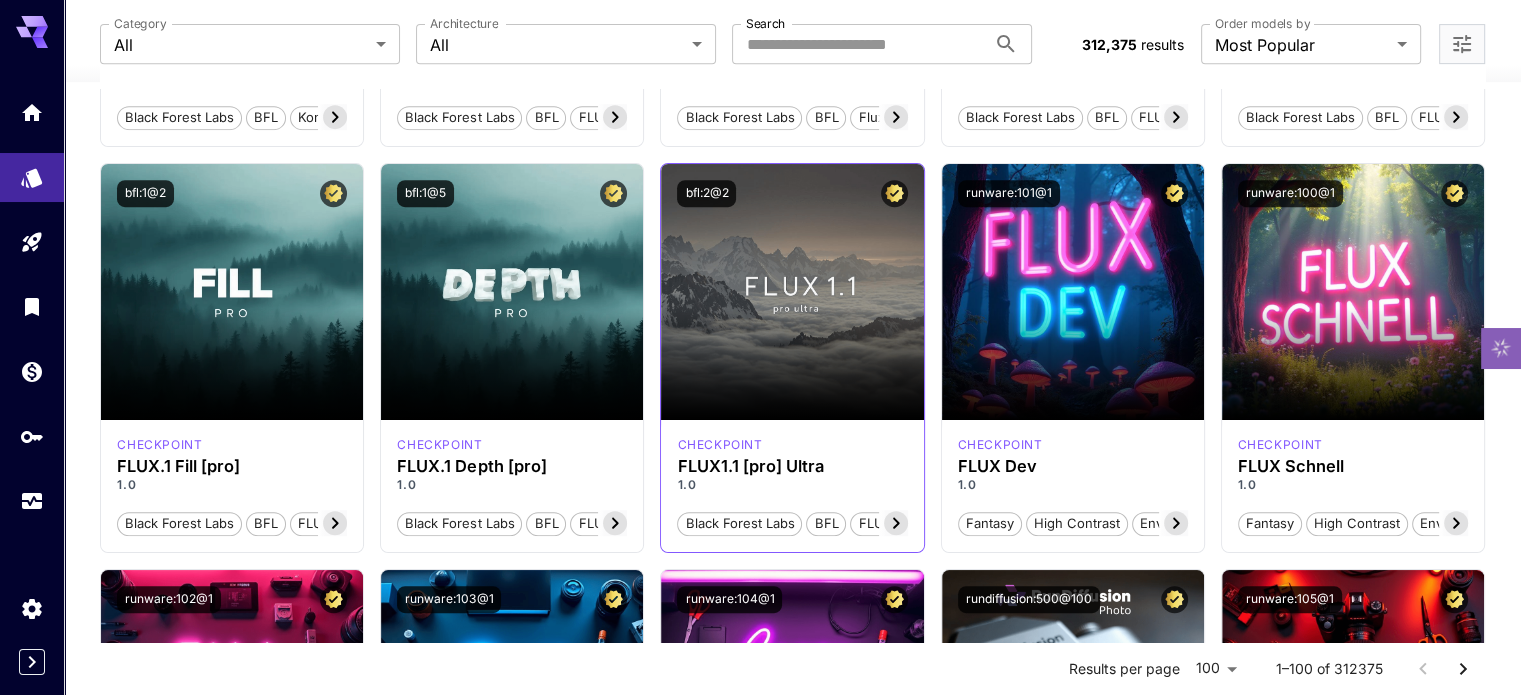 click 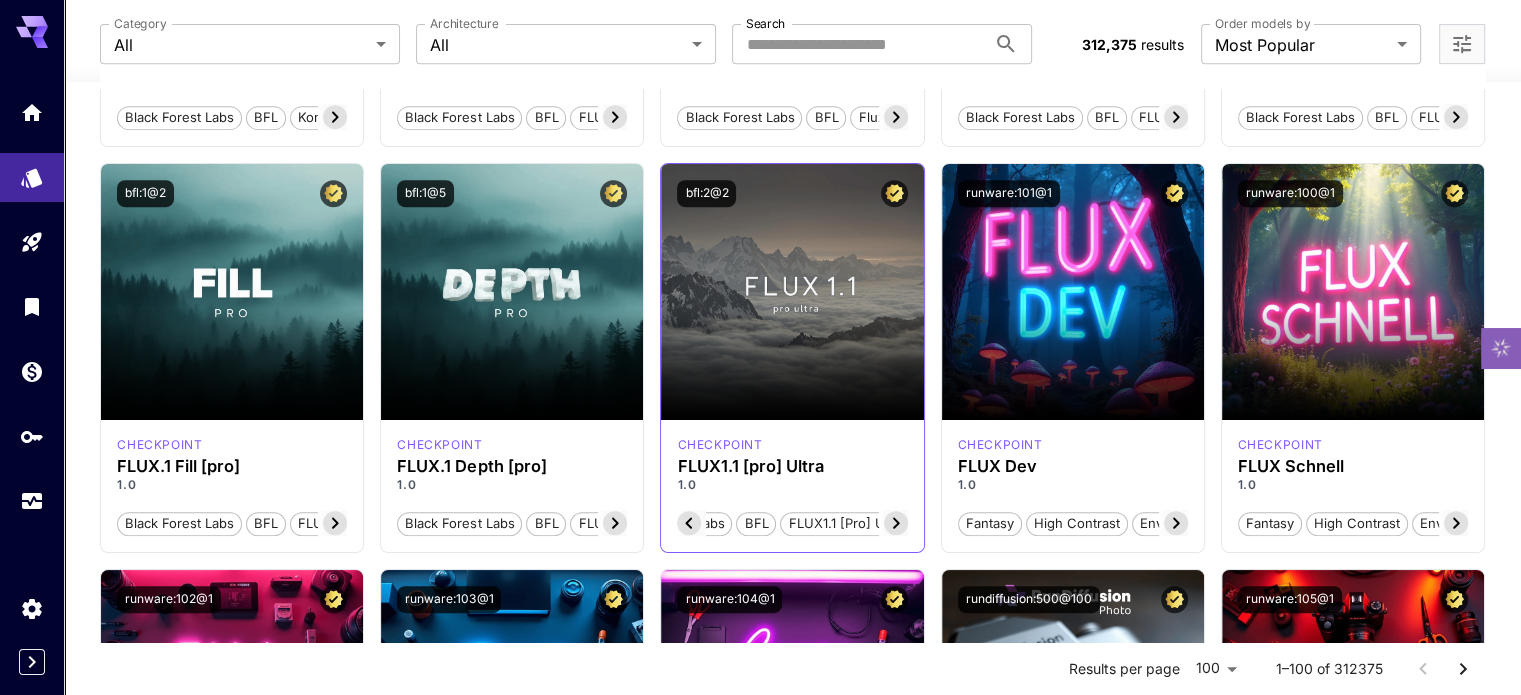 click 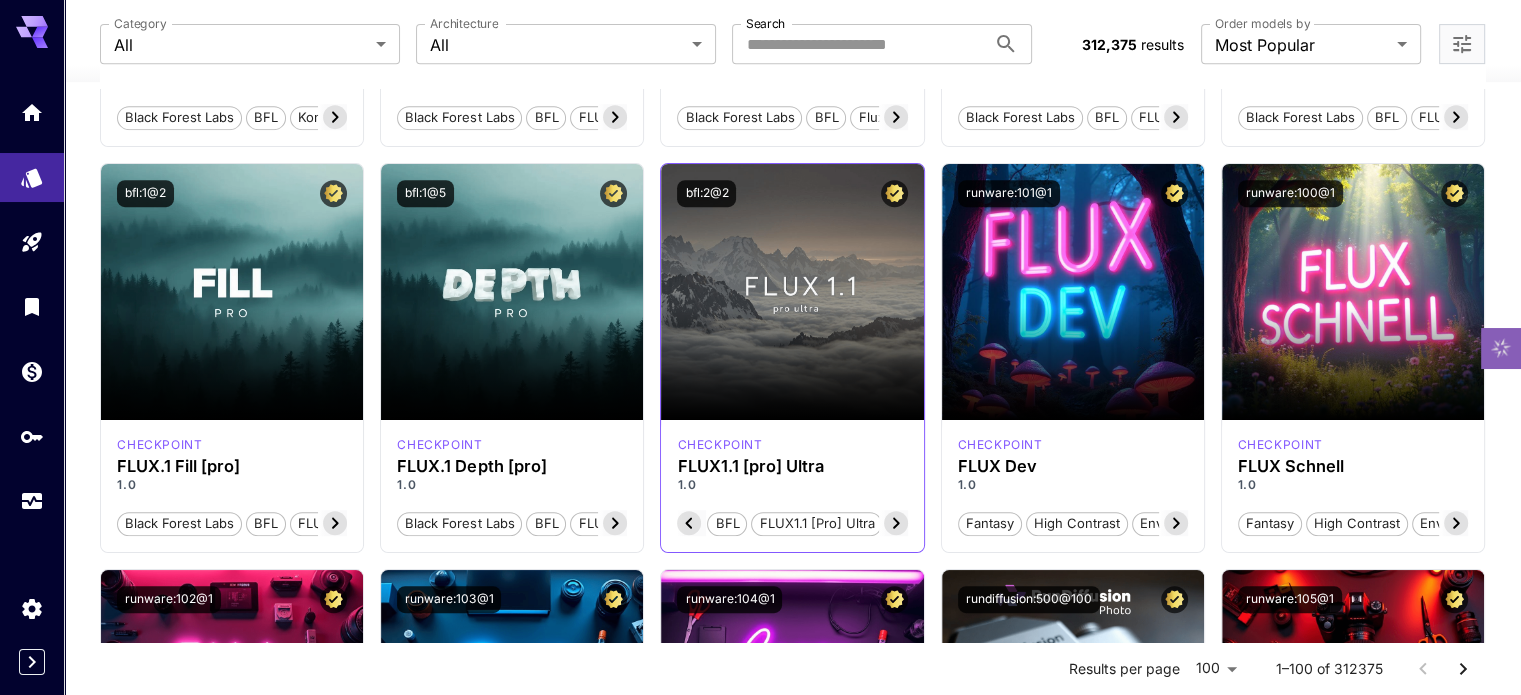 scroll, scrollTop: 0, scrollLeft: 128, axis: horizontal 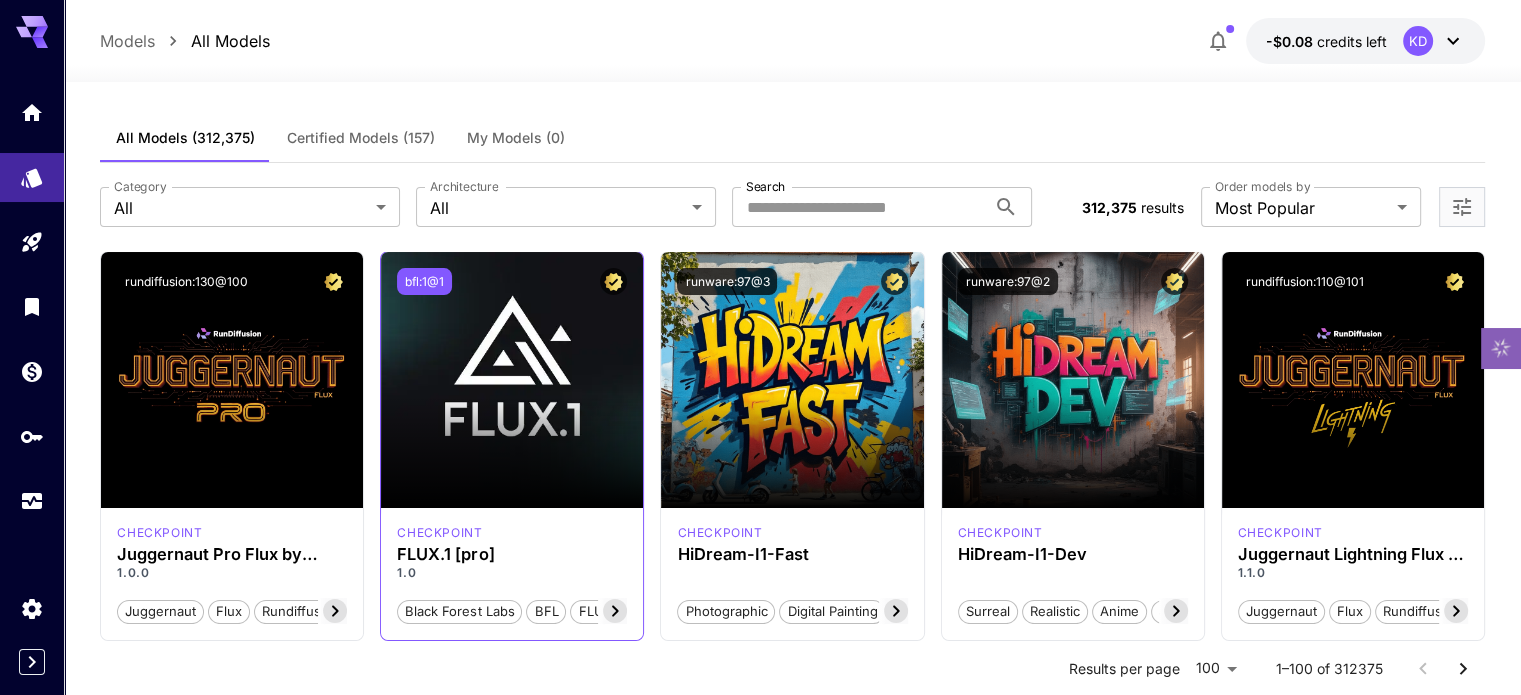 click on "bfl:1@1" at bounding box center (424, 281) 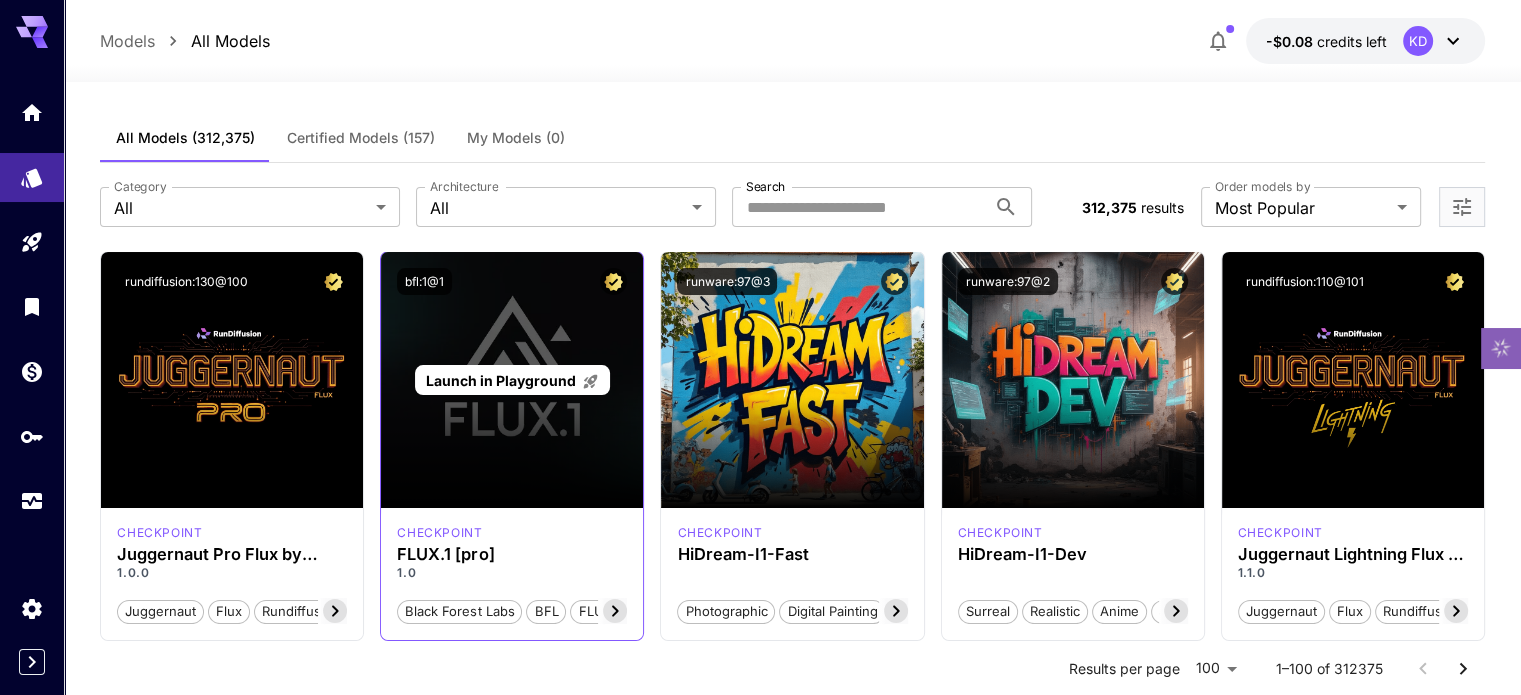 click on "Launch in Playground" at bounding box center [501, 380] 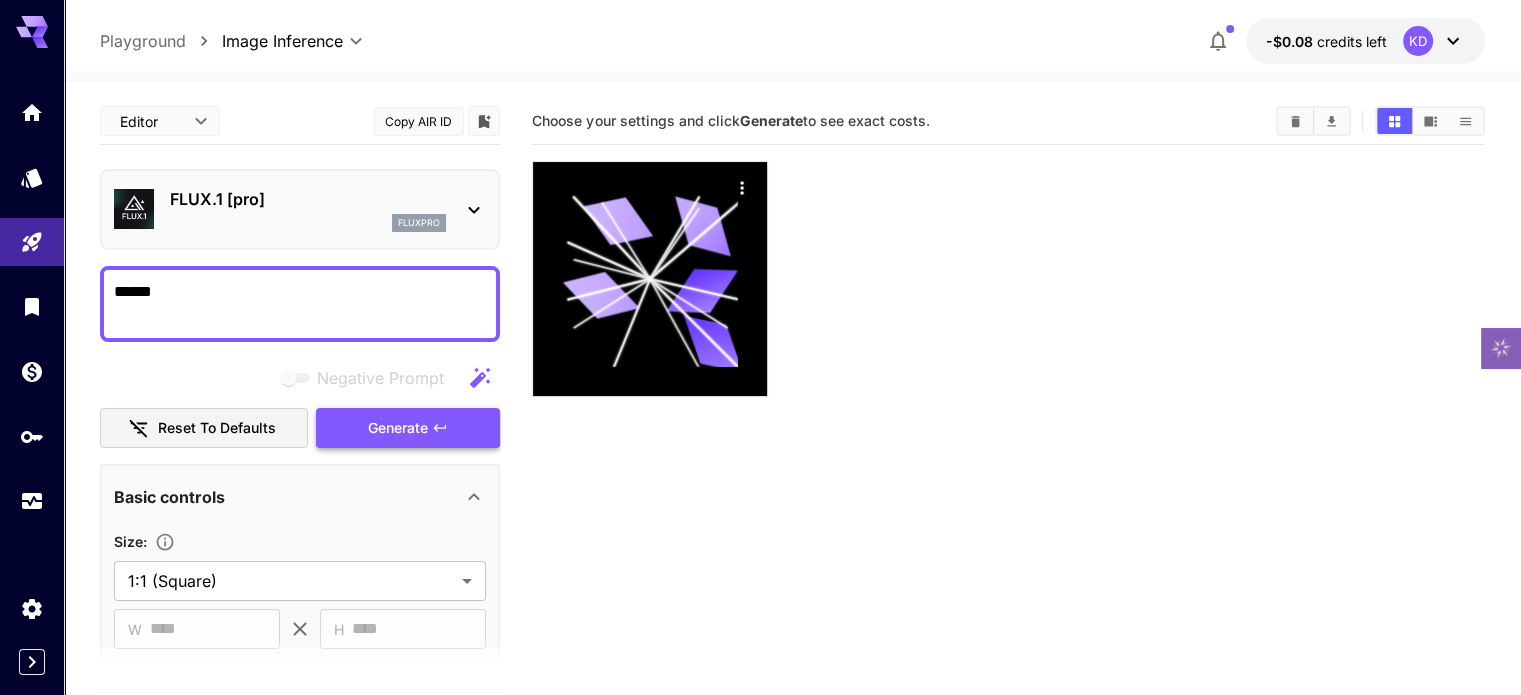 click on "Generate" at bounding box center [398, 428] 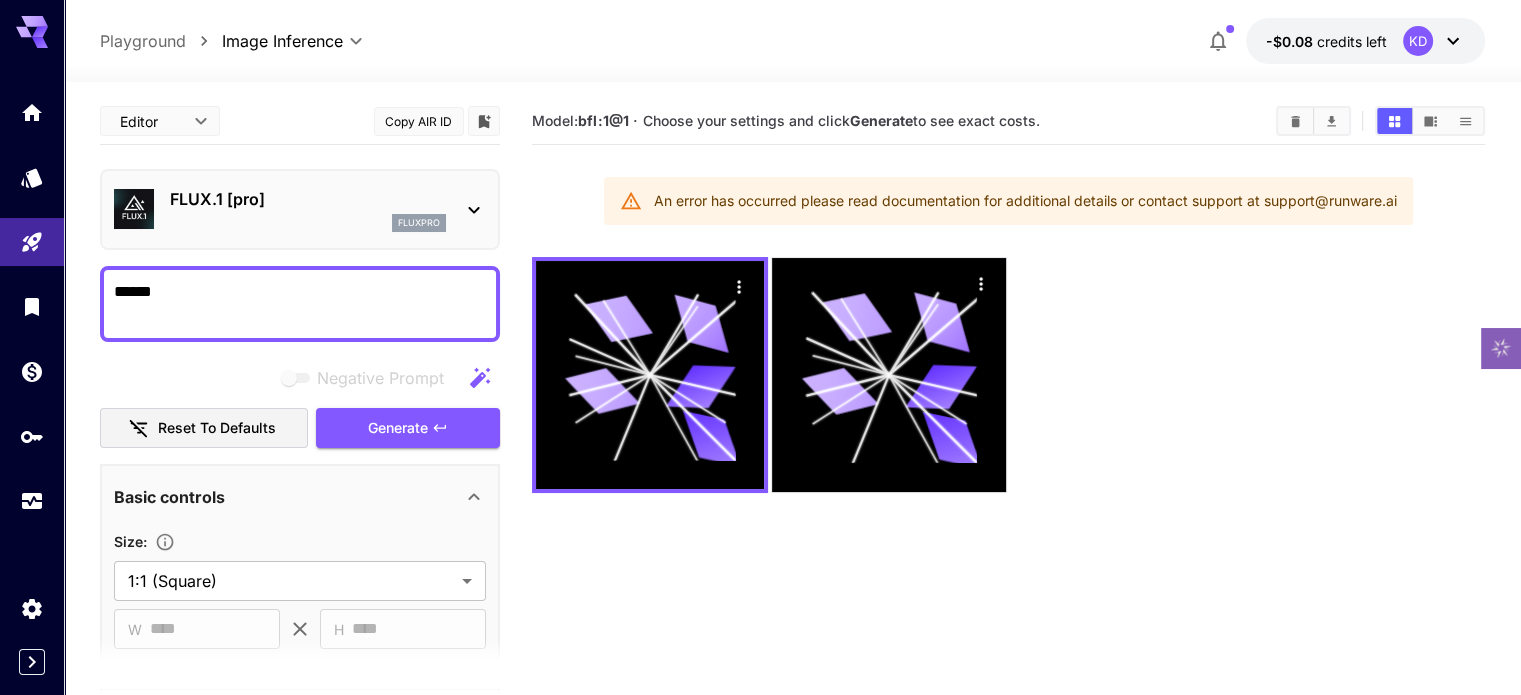 click on "Reset to defaults" at bounding box center [204, 428] 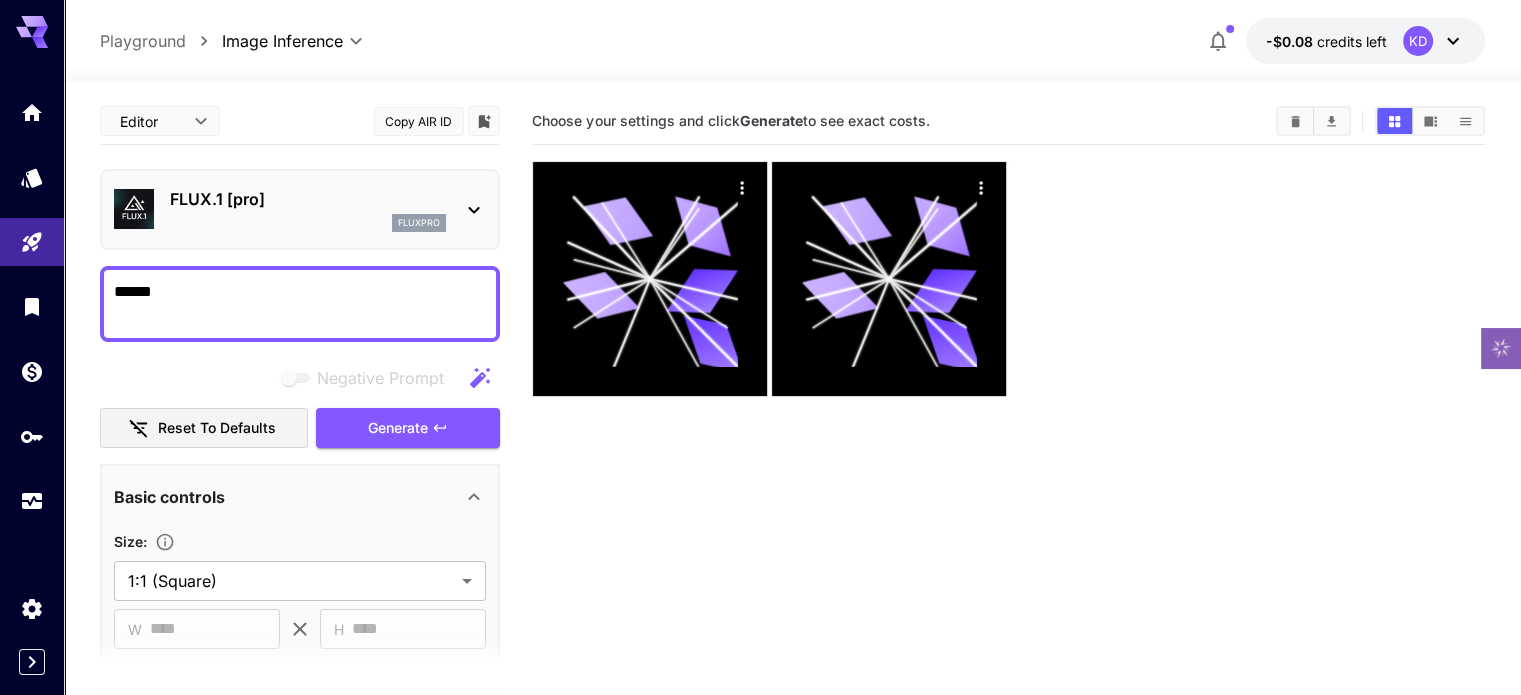 click 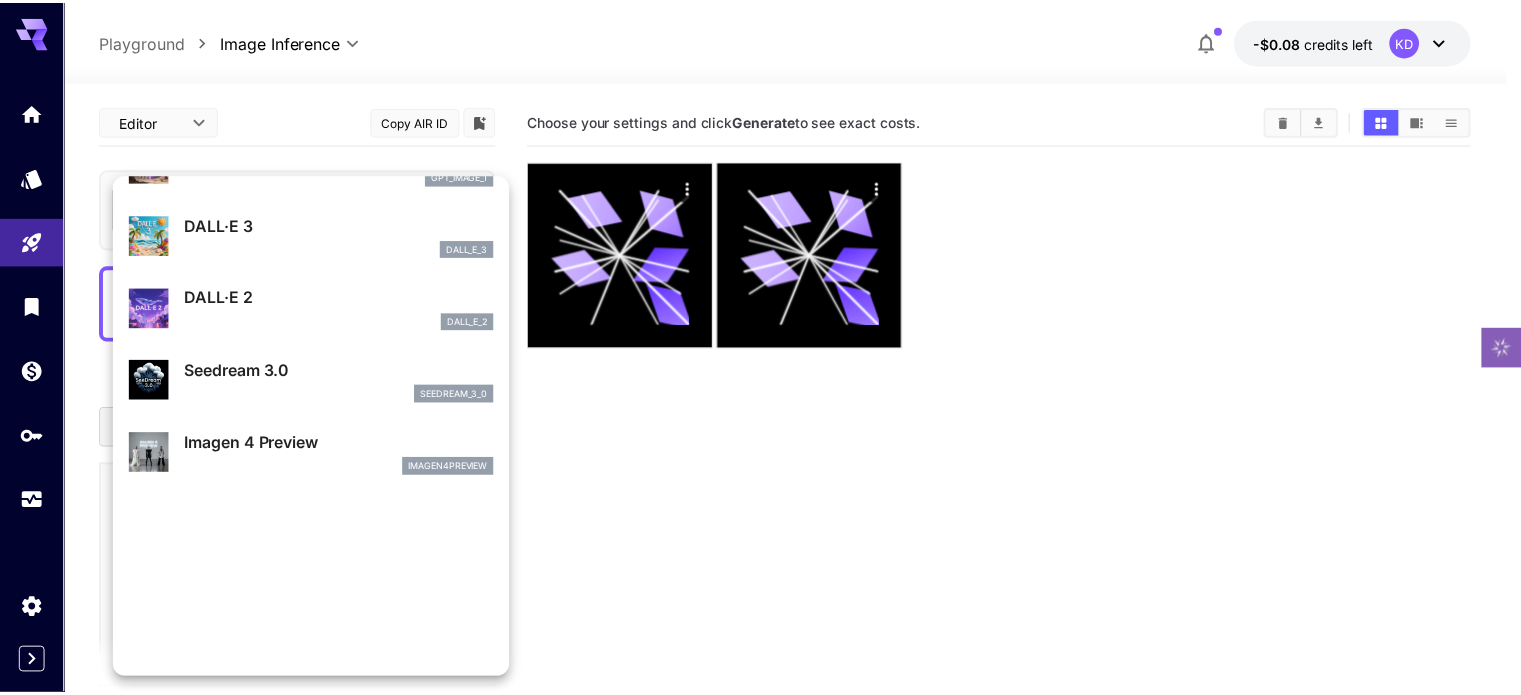 scroll, scrollTop: 400, scrollLeft: 0, axis: vertical 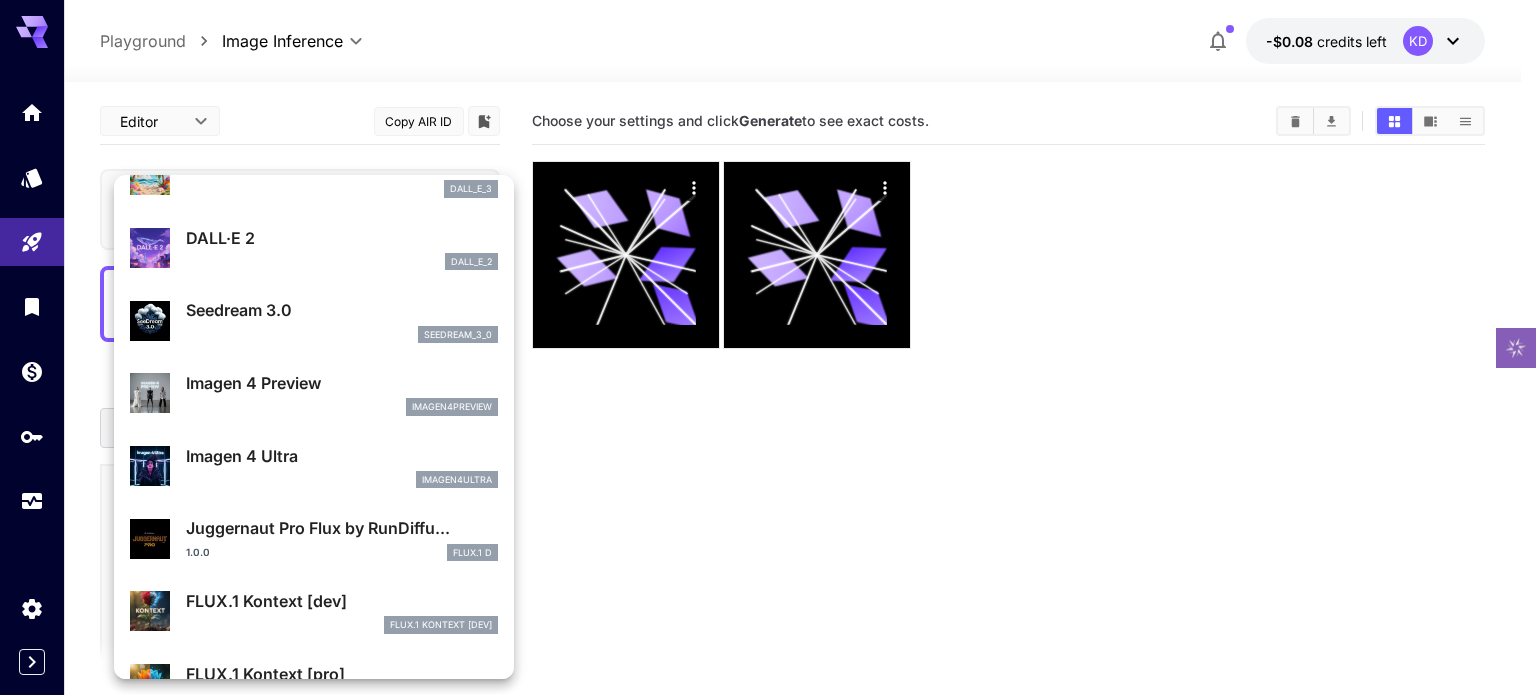click on "Seedream 3.0" at bounding box center (342, 310) 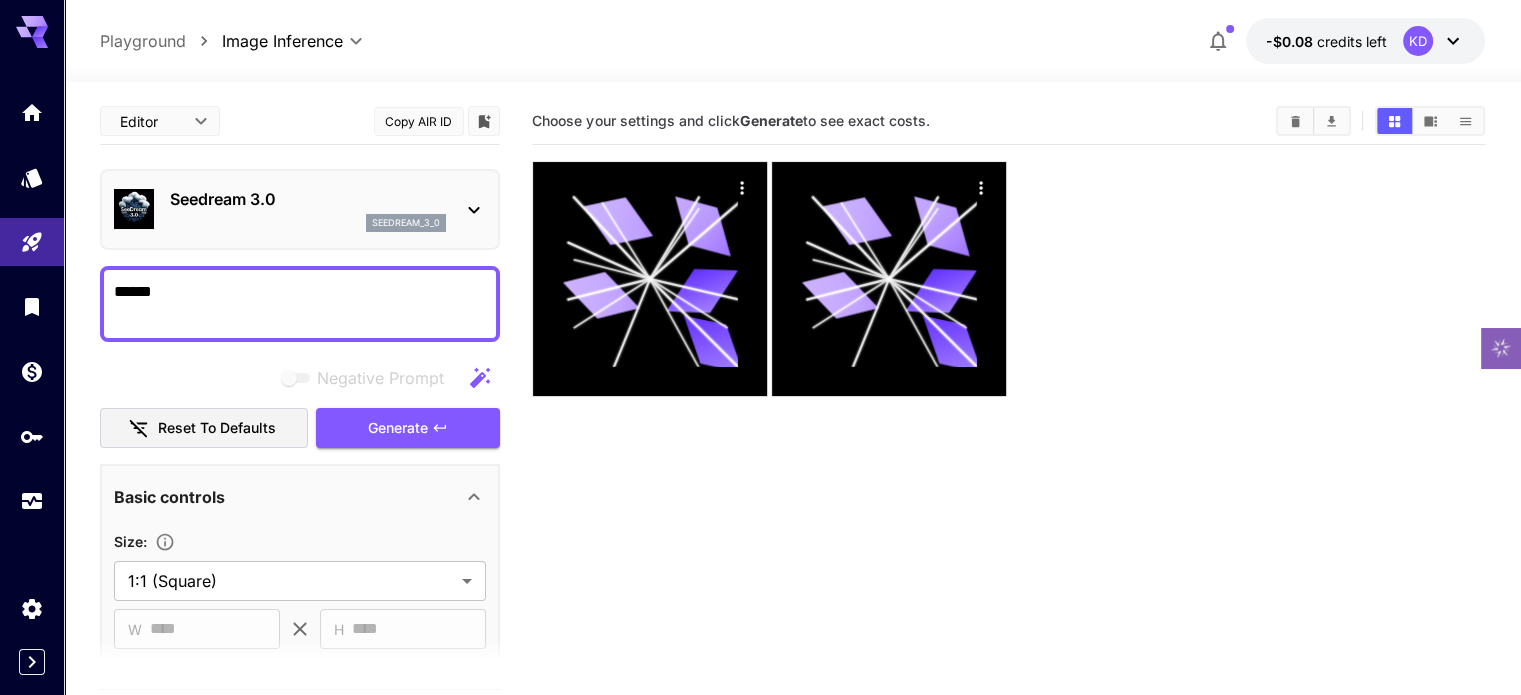 click on "******" at bounding box center (300, 304) 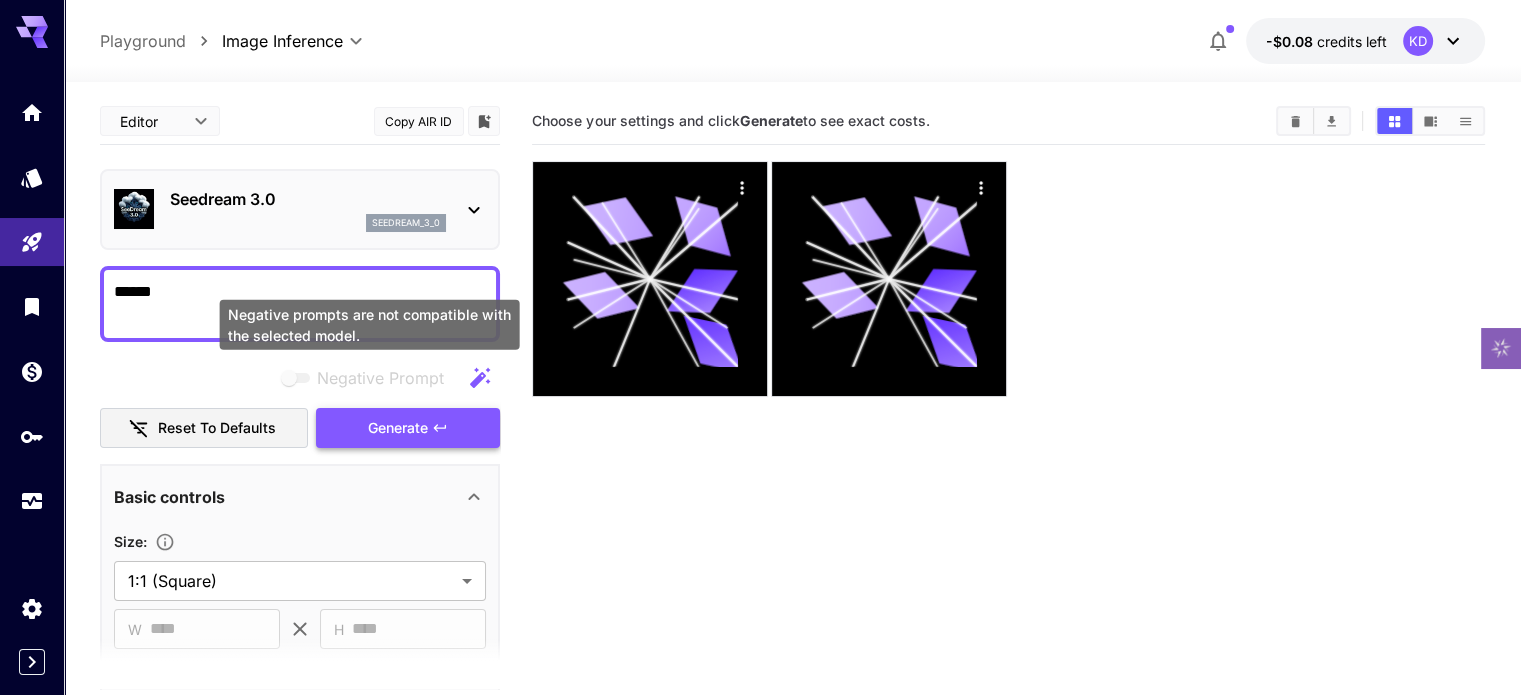 click on "Generate" at bounding box center [398, 428] 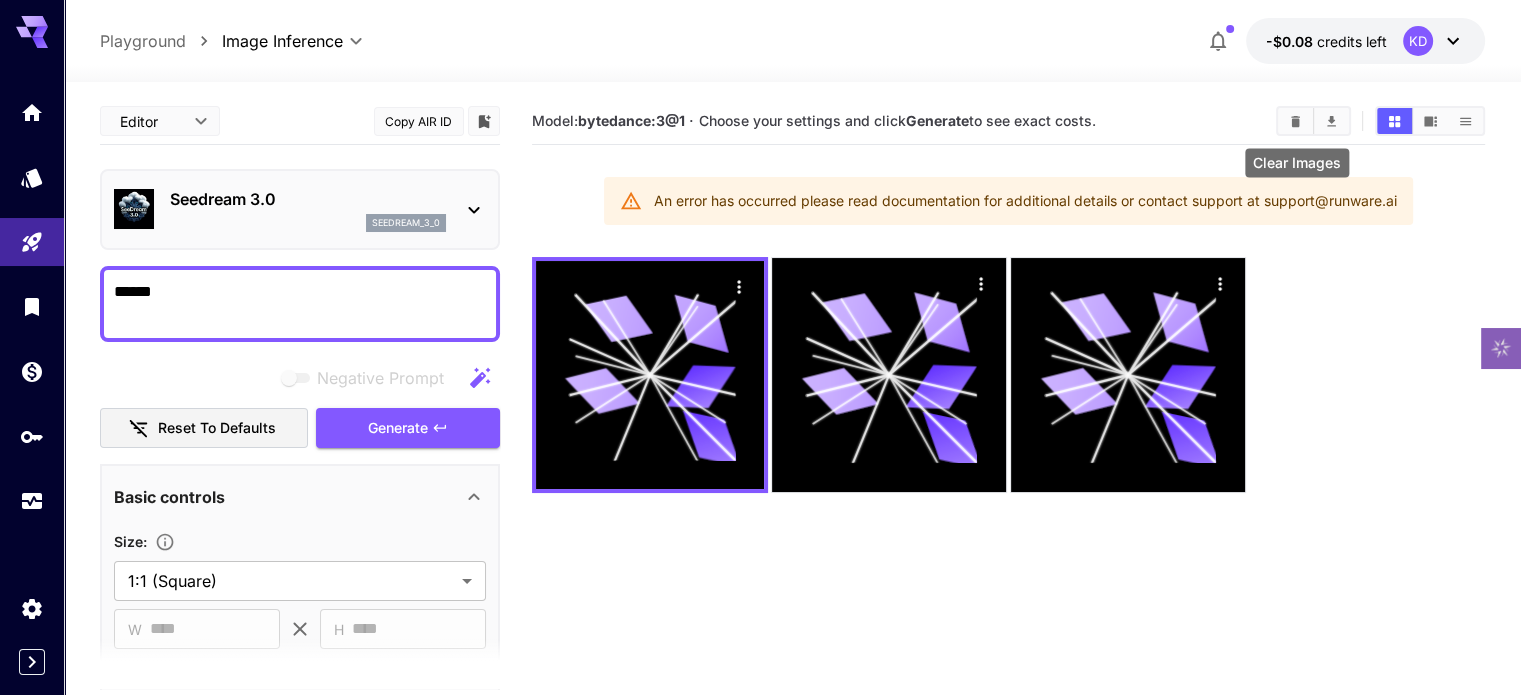 click 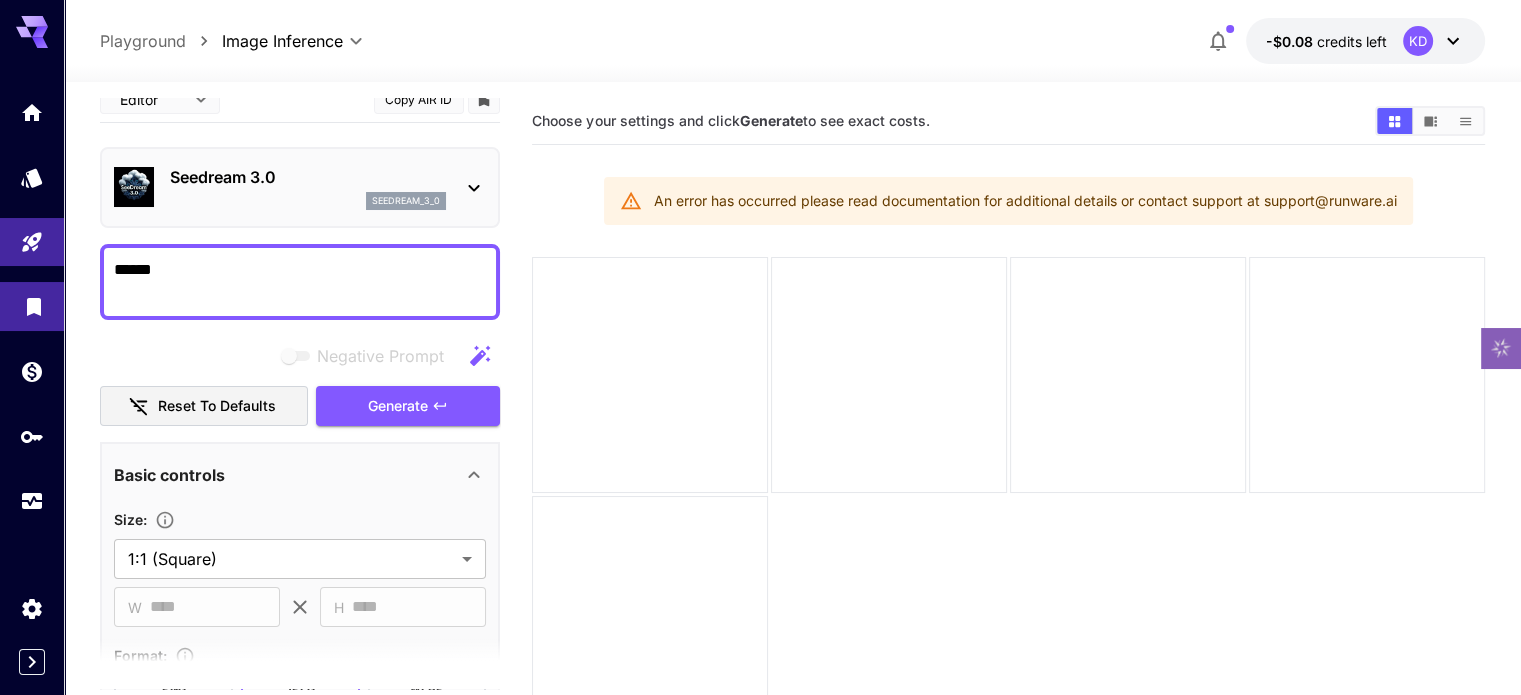 scroll, scrollTop: 5, scrollLeft: 0, axis: vertical 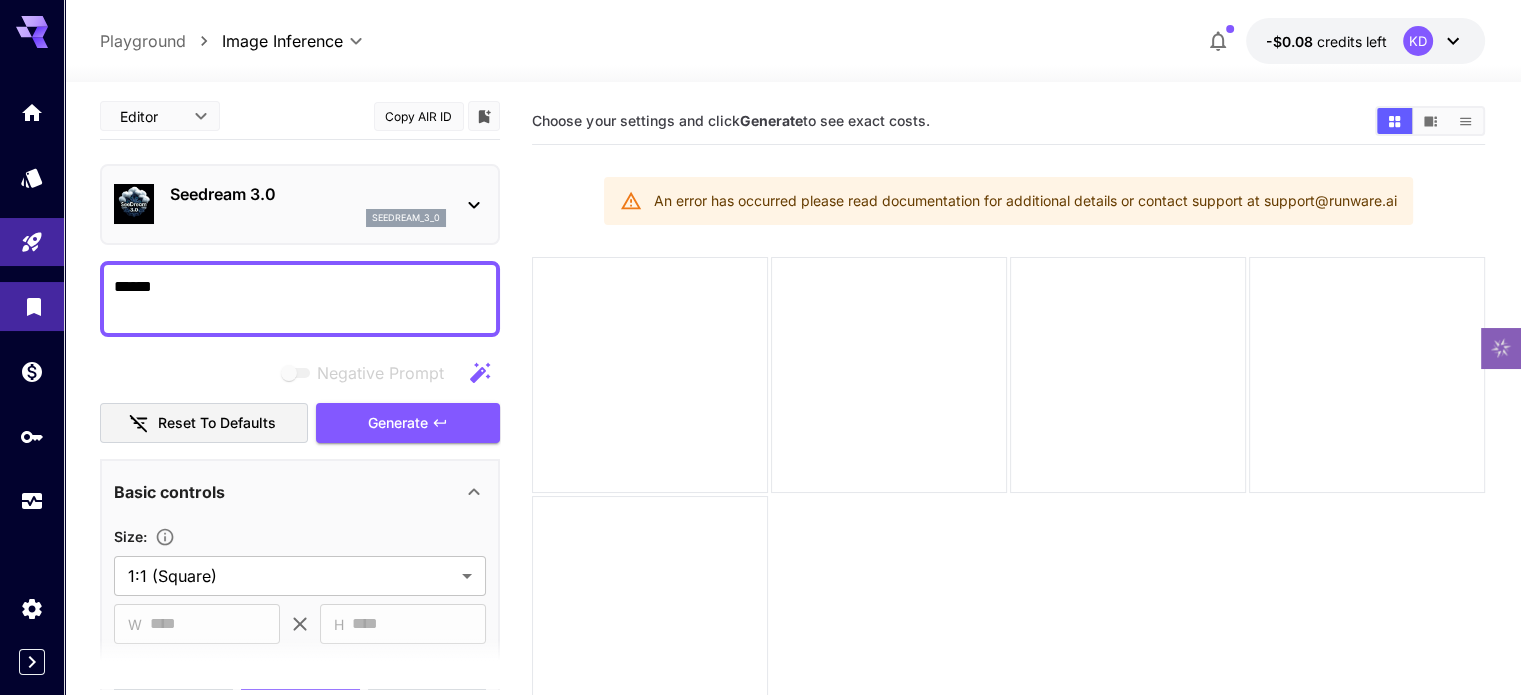 click 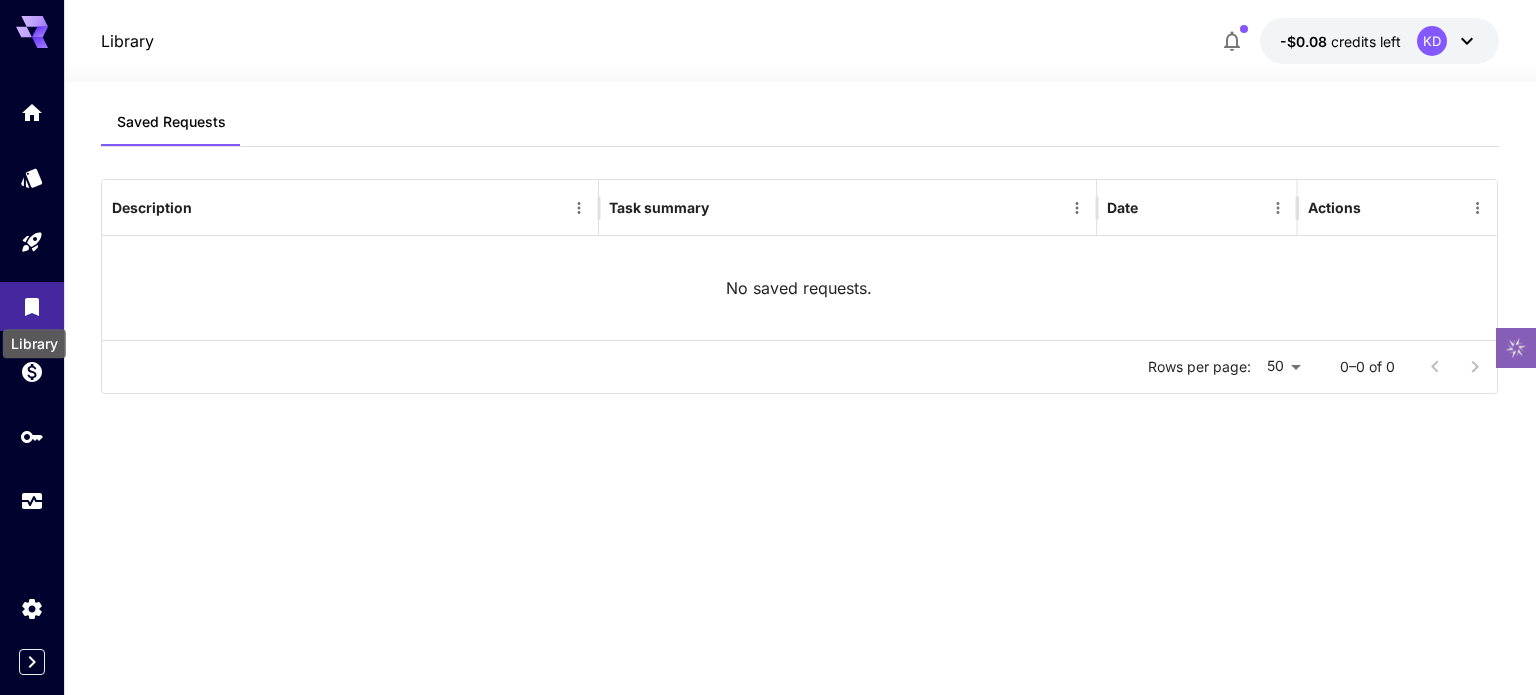 click on "Library" at bounding box center (34, 337) 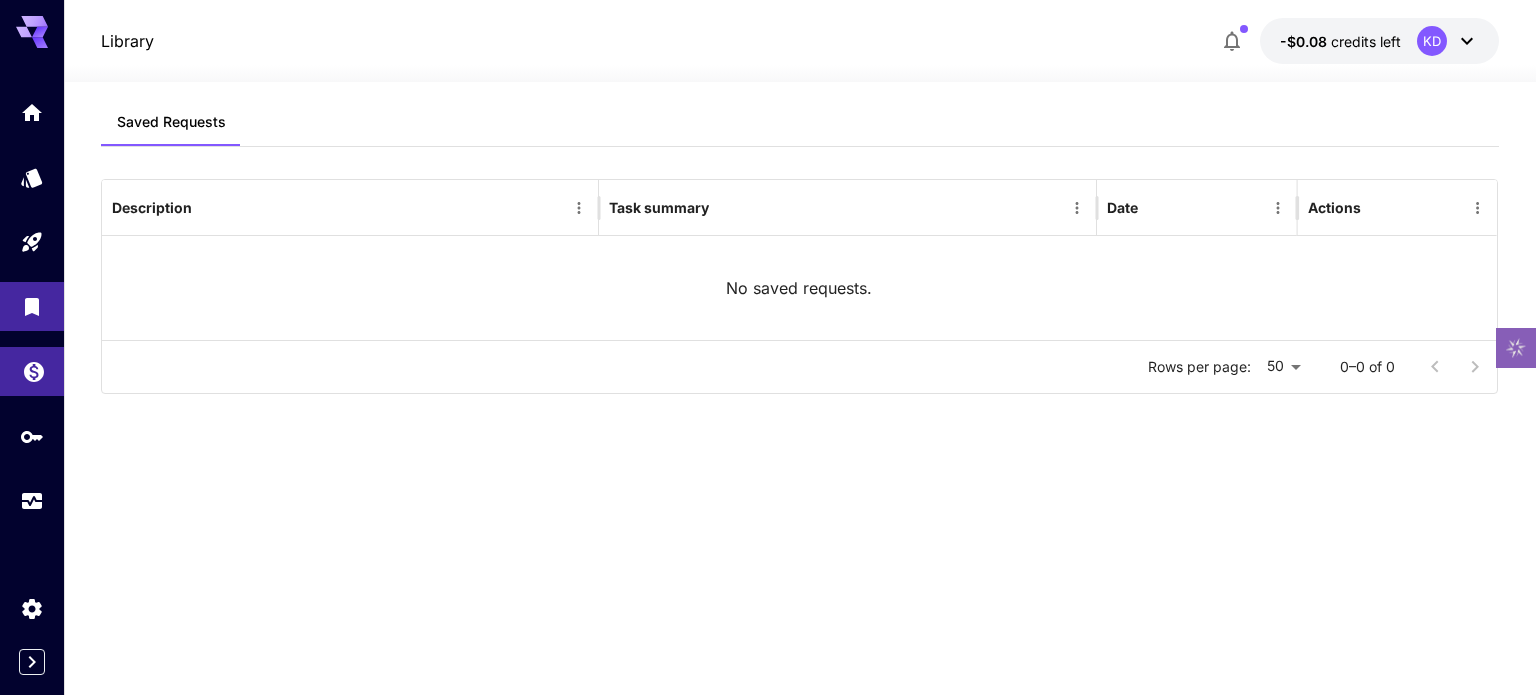 click at bounding box center [32, 371] 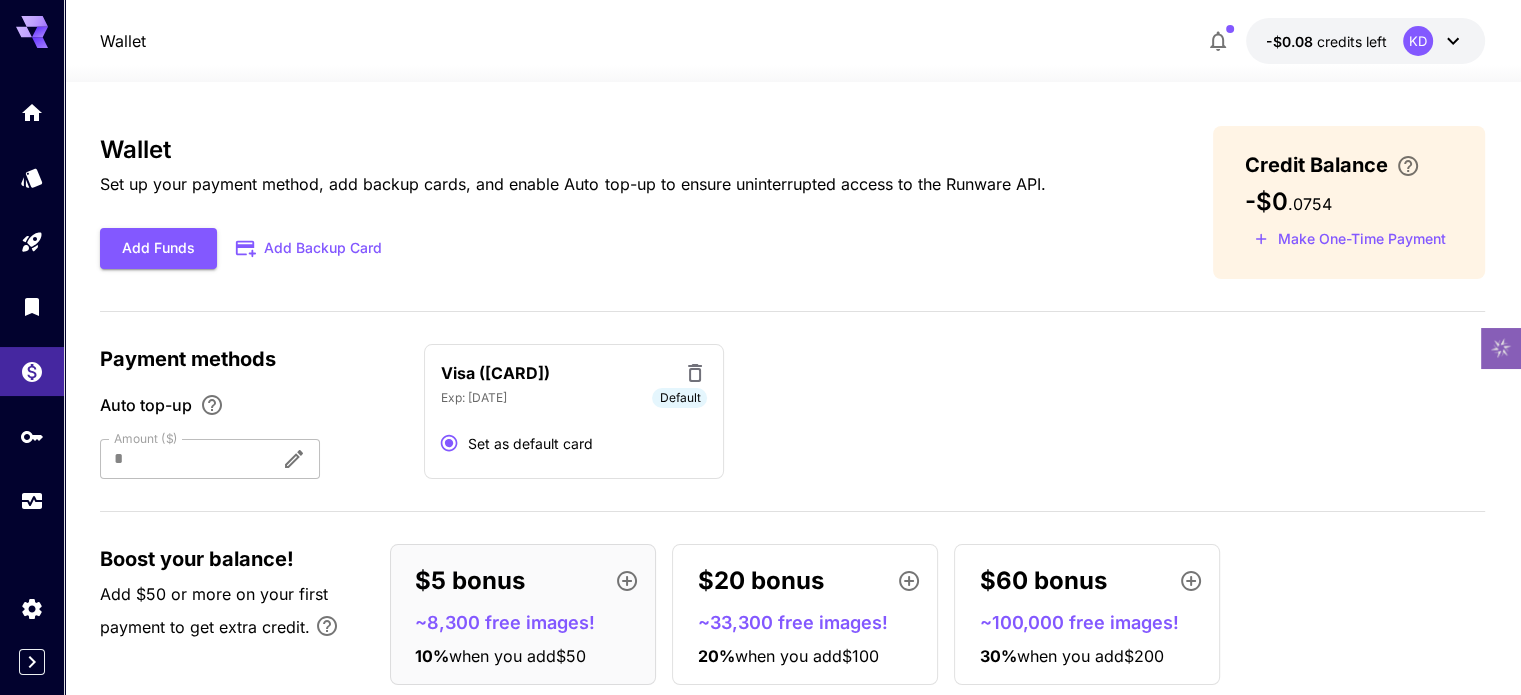 click at bounding box center [182, 459] 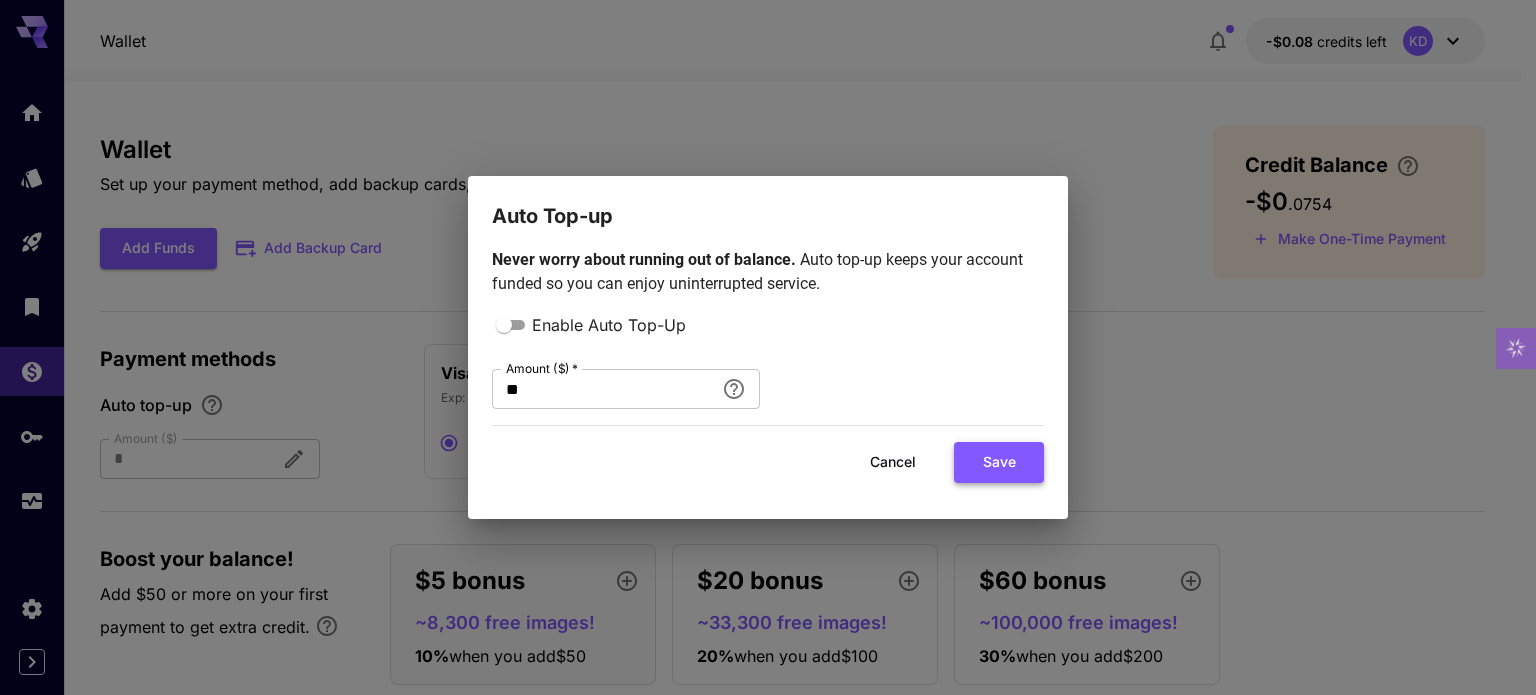 click on "Save" at bounding box center (999, 462) 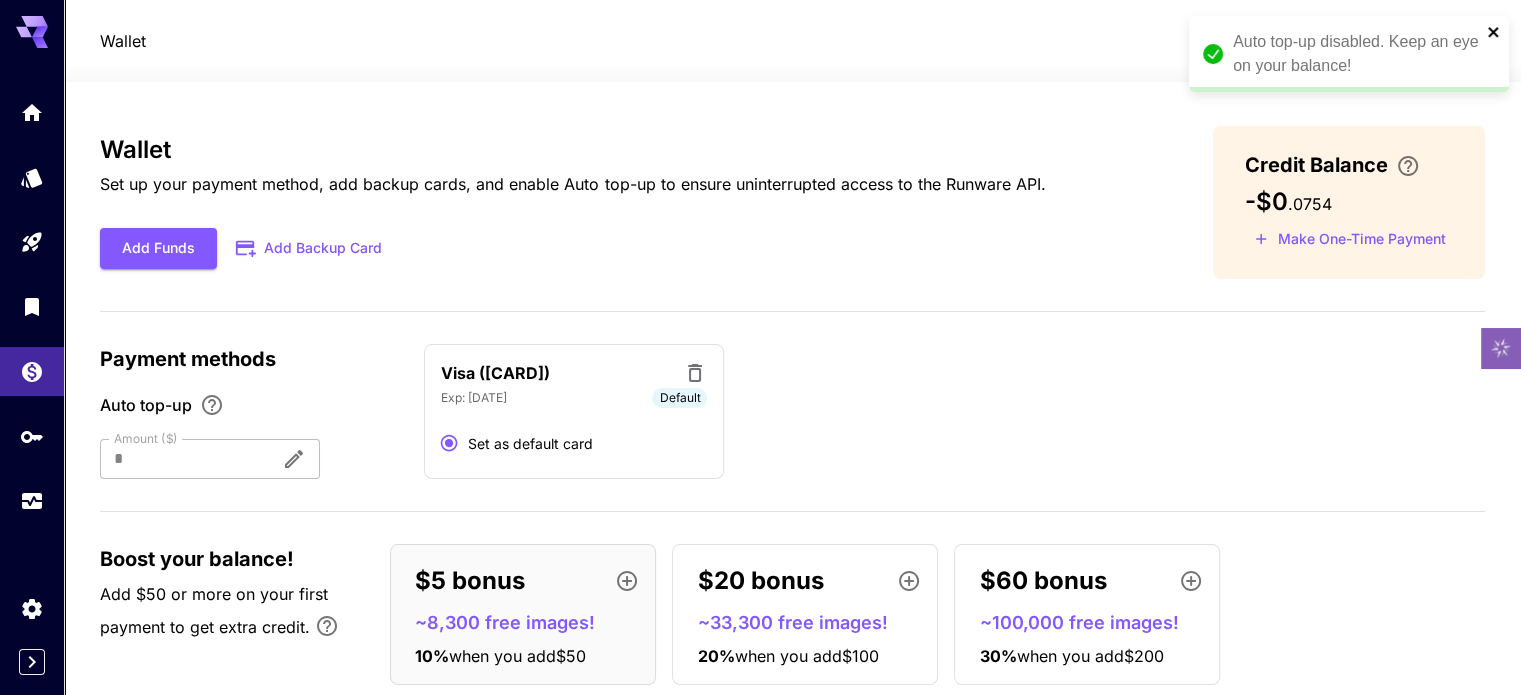 click 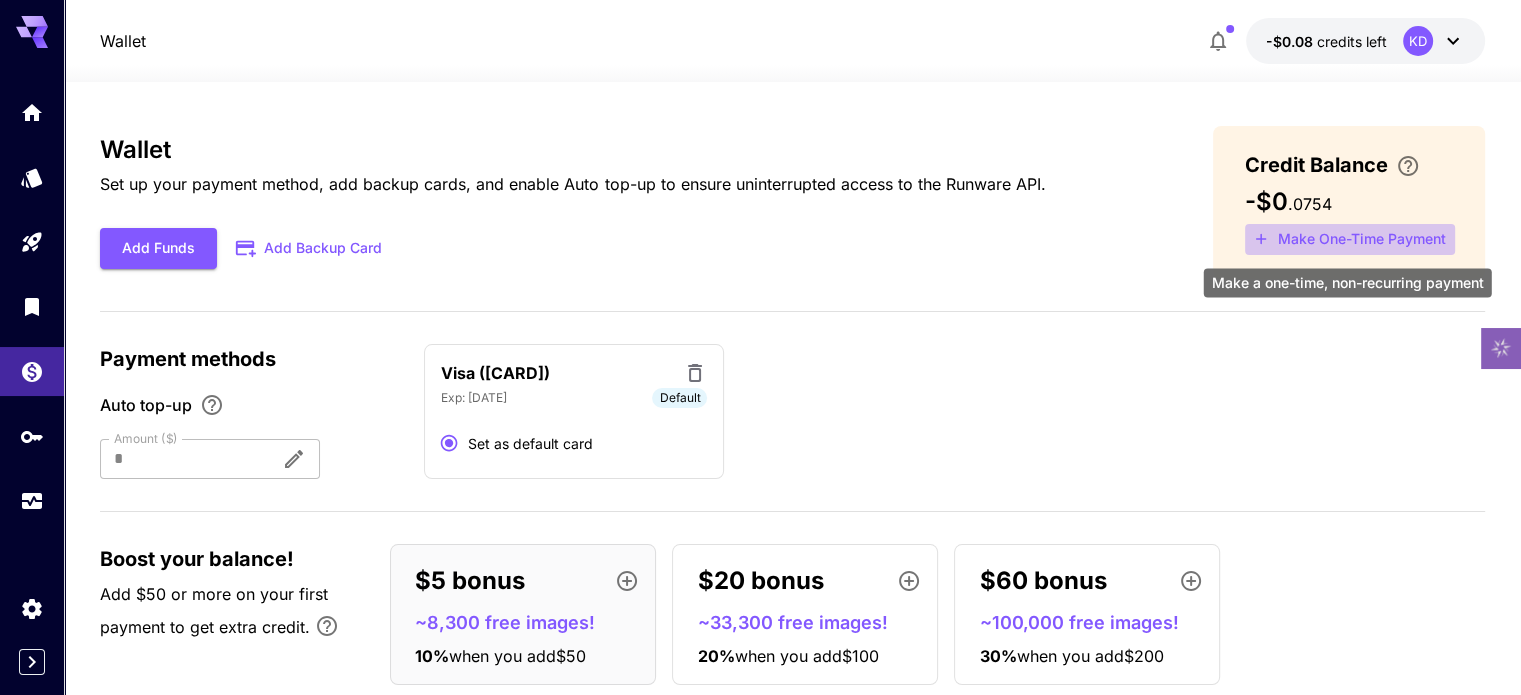click on "Make One-Time Payment" at bounding box center (1350, 239) 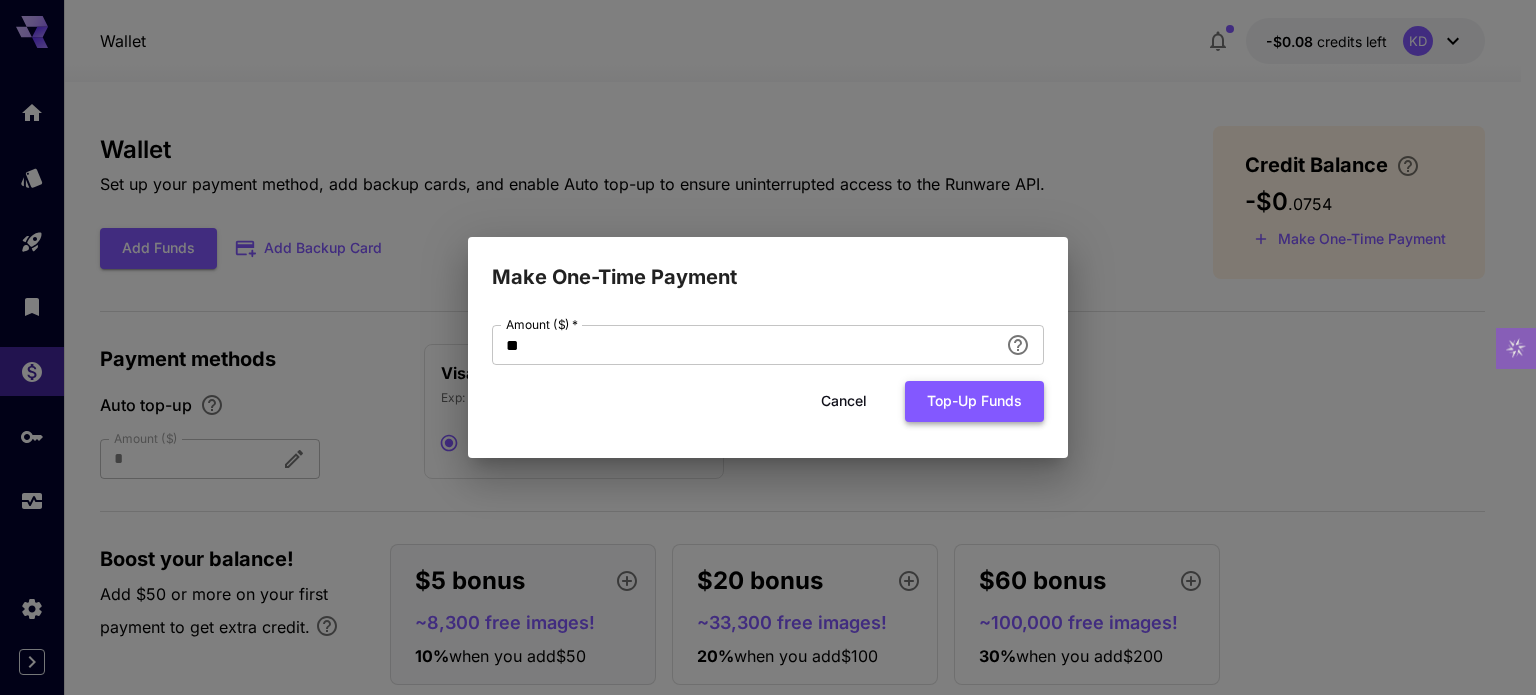 click on "Top-up funds" at bounding box center (974, 401) 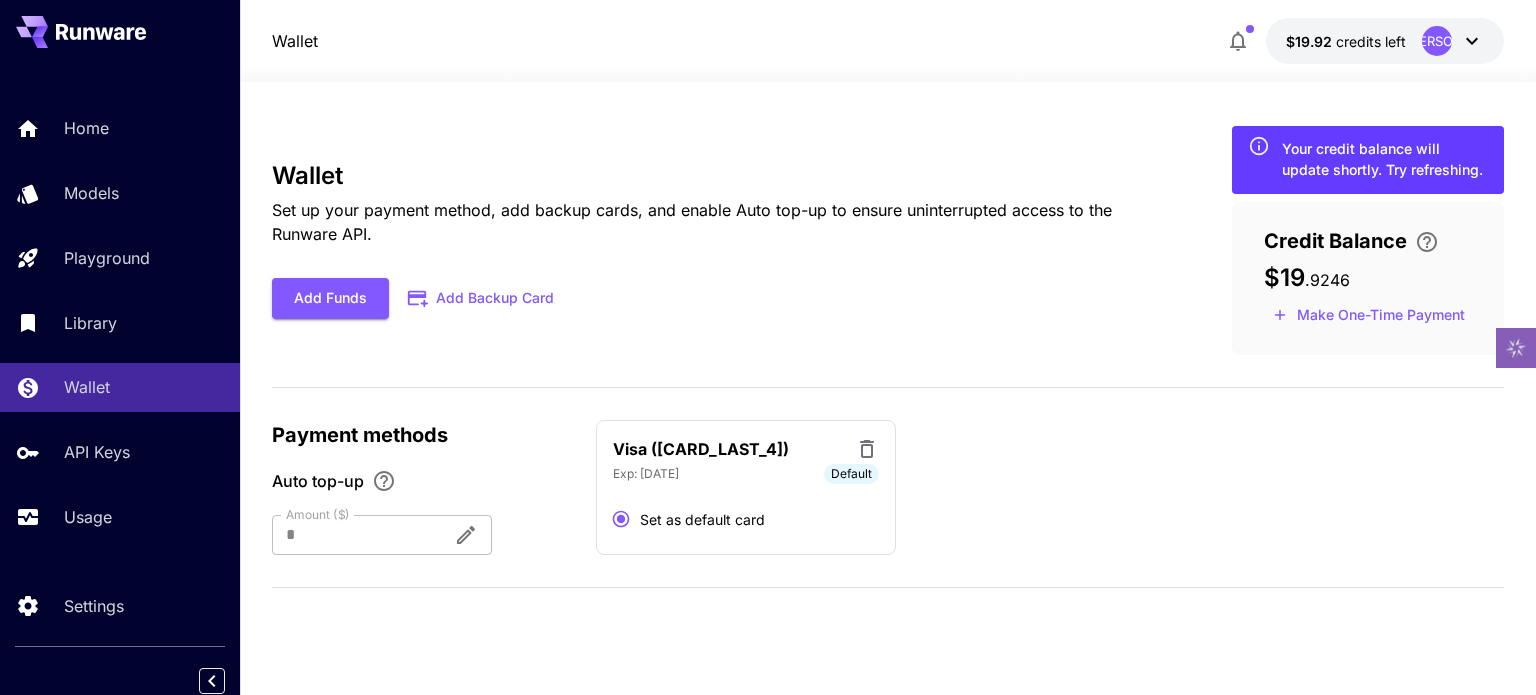 scroll, scrollTop: 0, scrollLeft: 0, axis: both 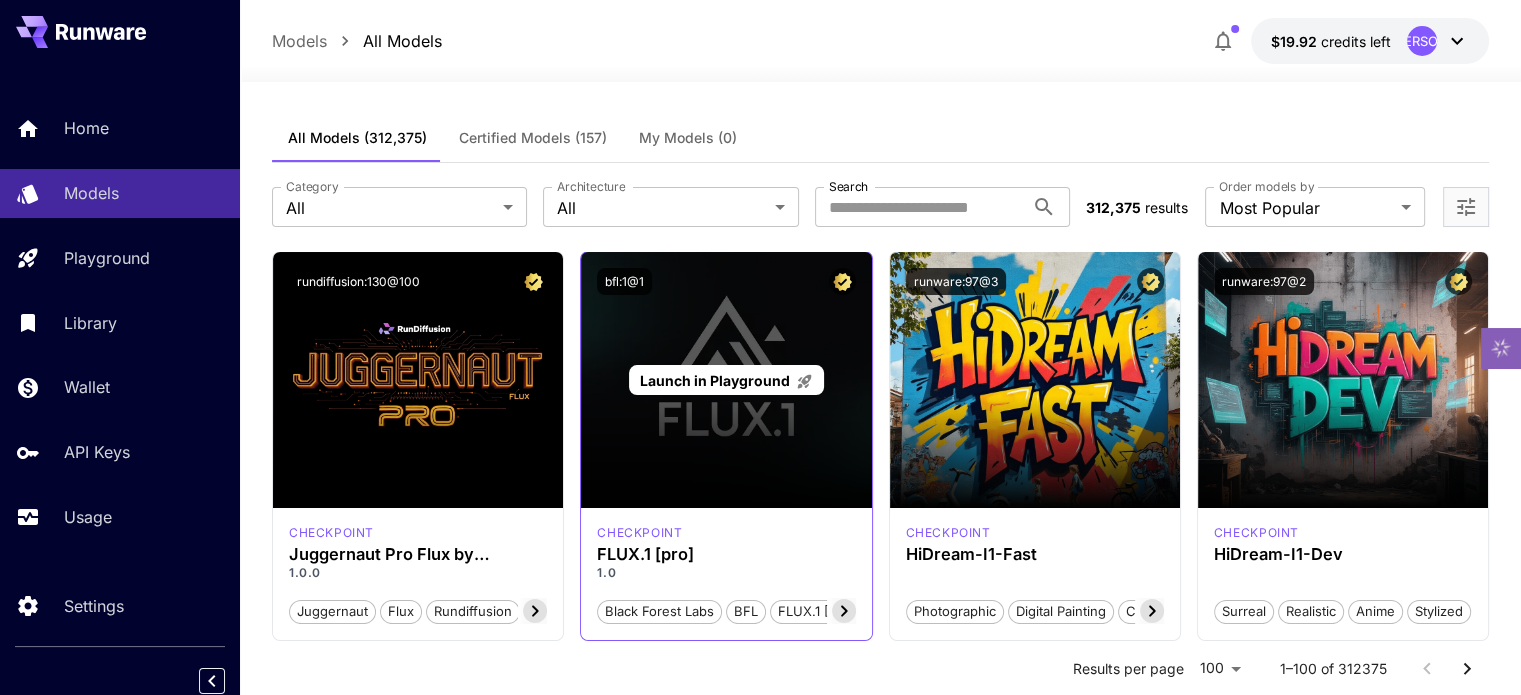 click on "Launch in Playground" at bounding box center [715, 380] 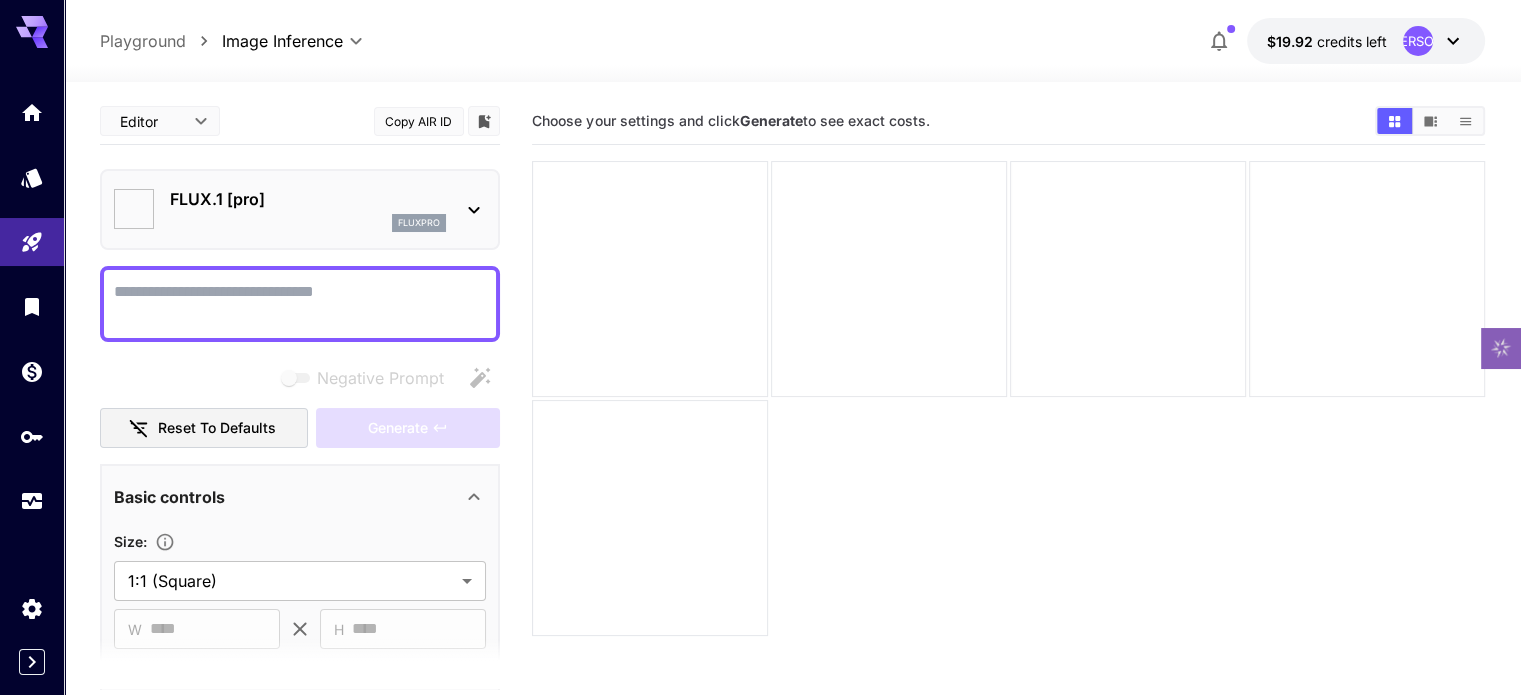 type on "**" 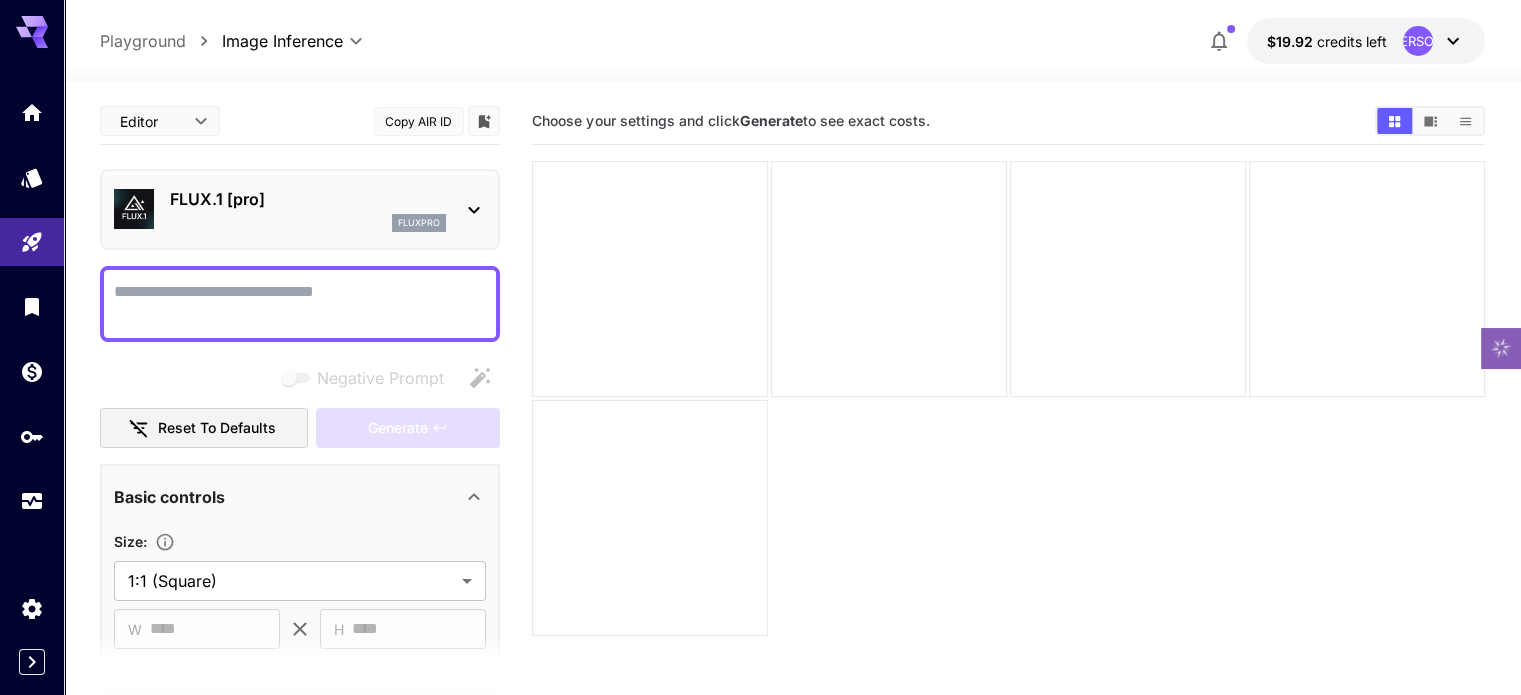 click on "Negative Prompt" at bounding box center (300, 304) 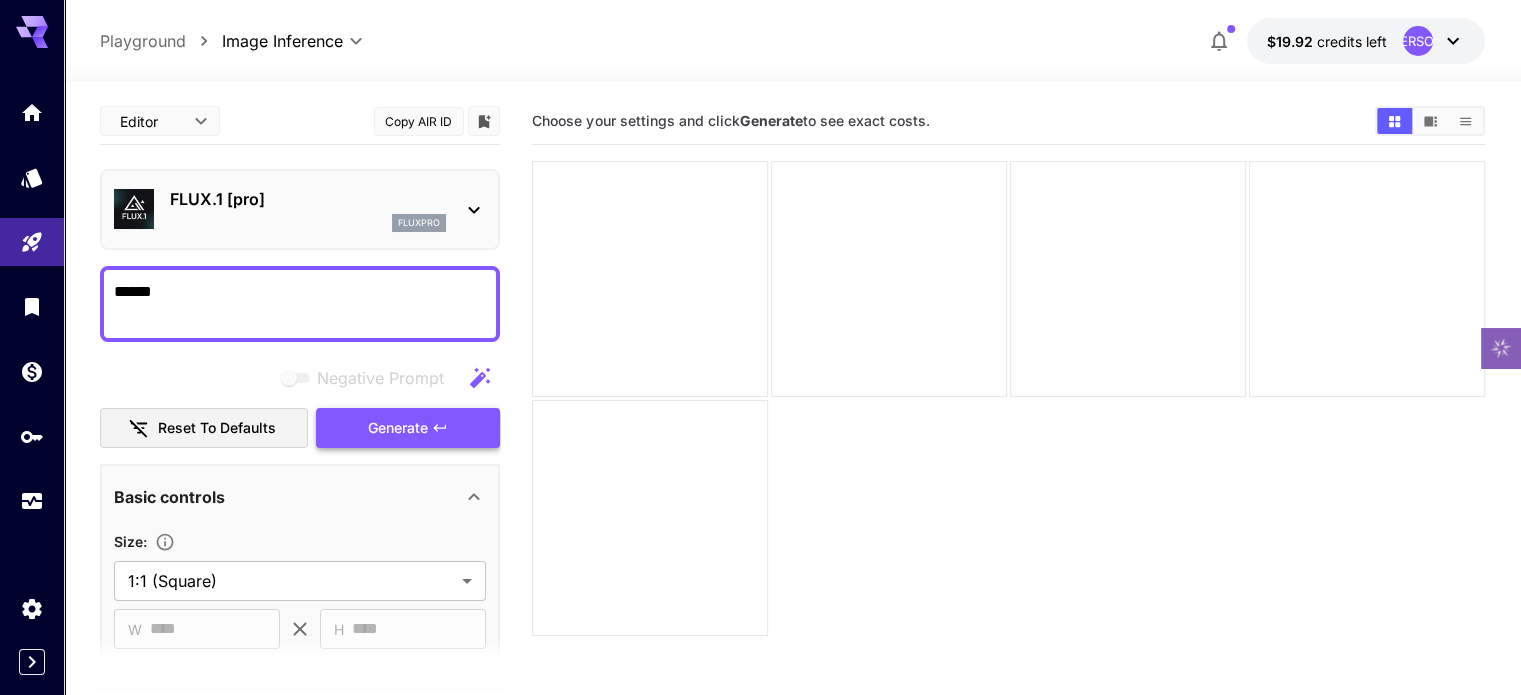 type on "******" 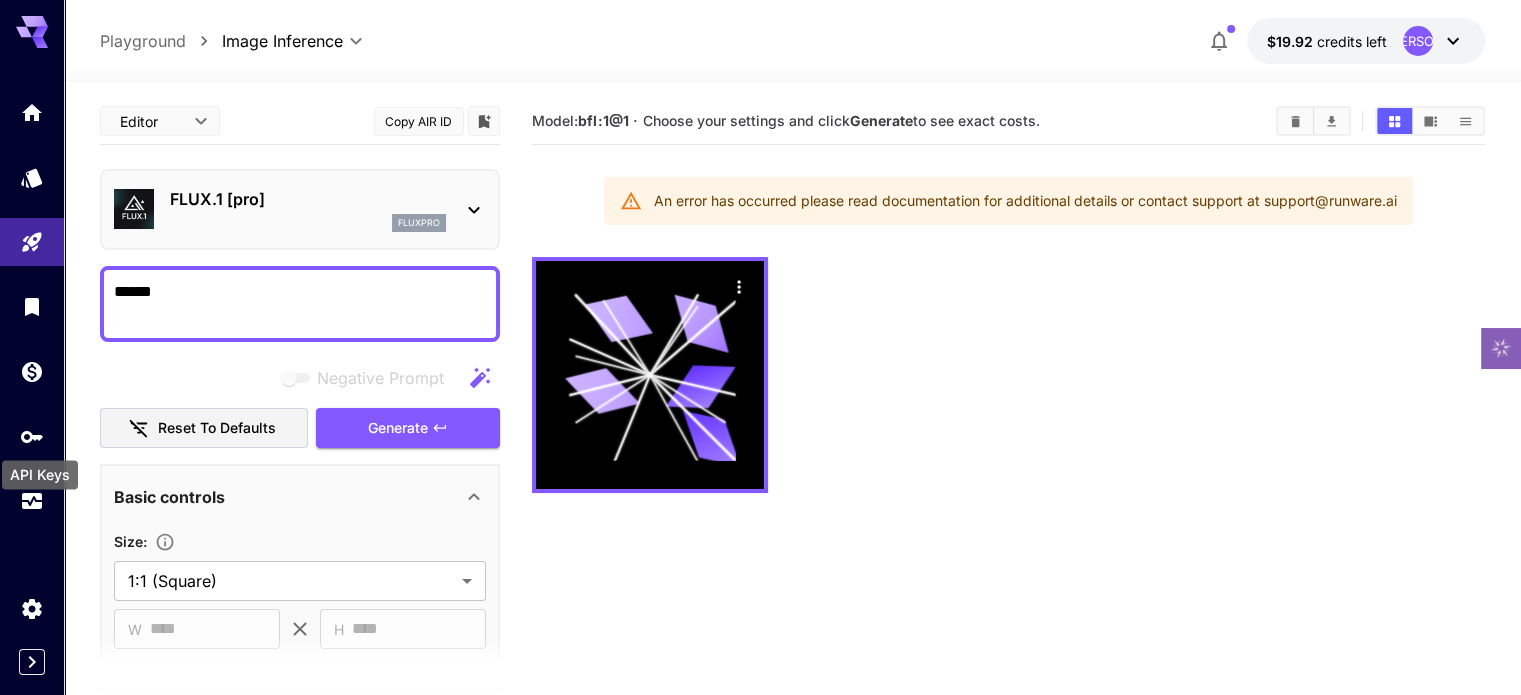 click on "API Keys" at bounding box center (40, 468) 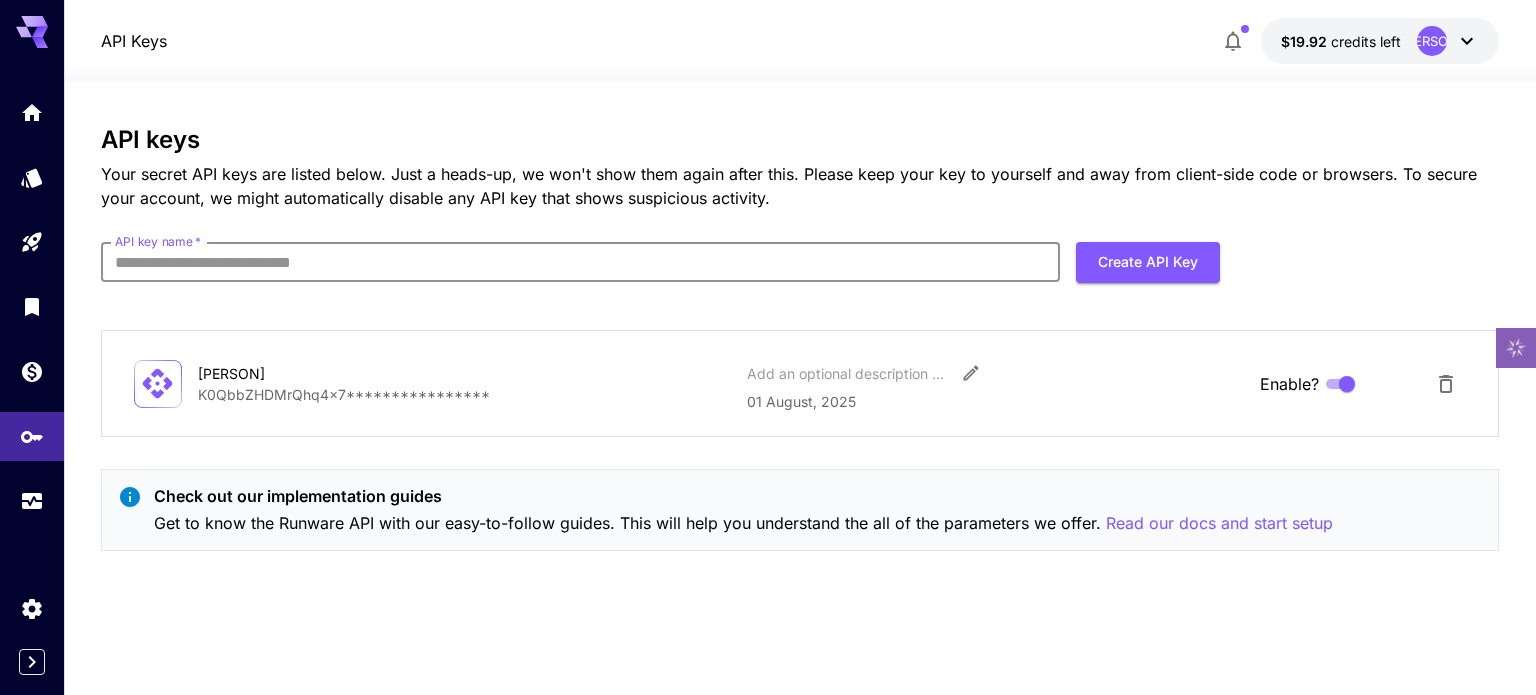 click on "API key name   *" at bounding box center (580, 262) 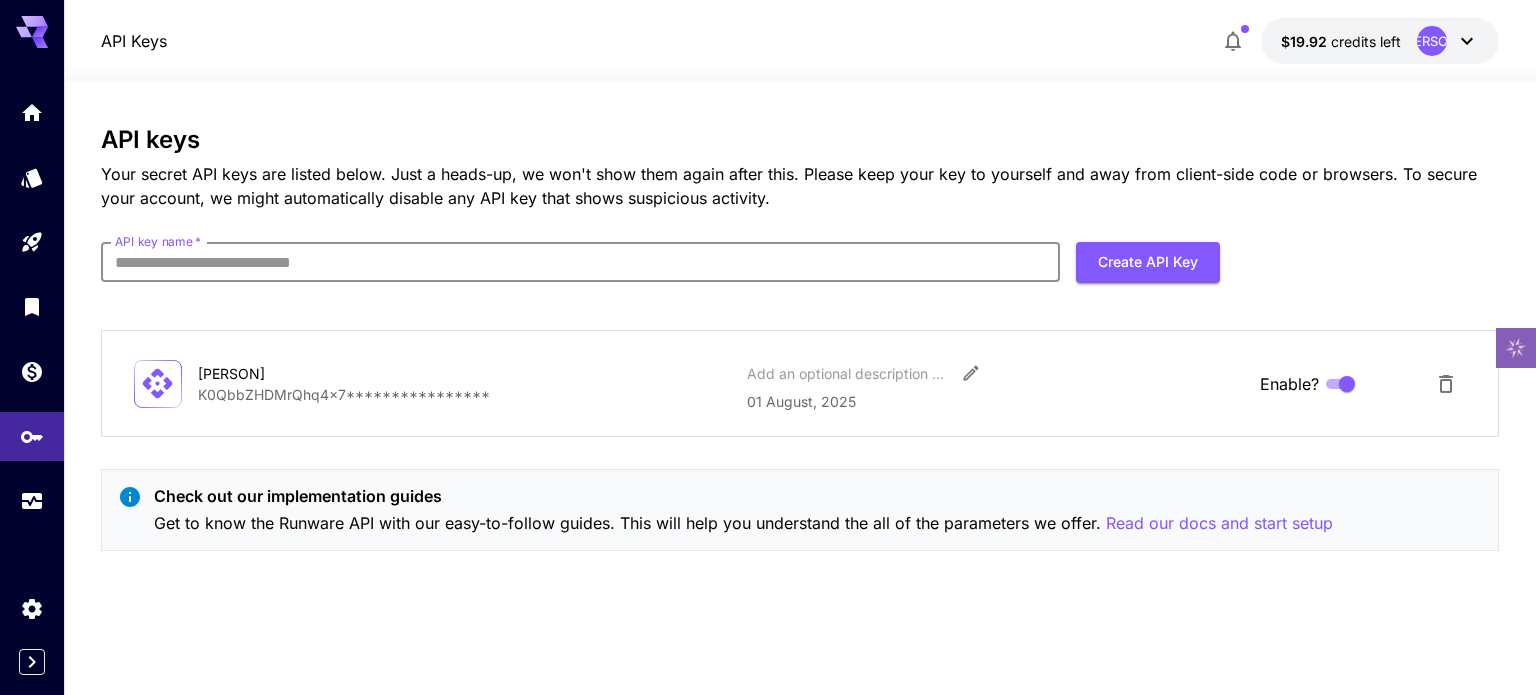 type on "**********" 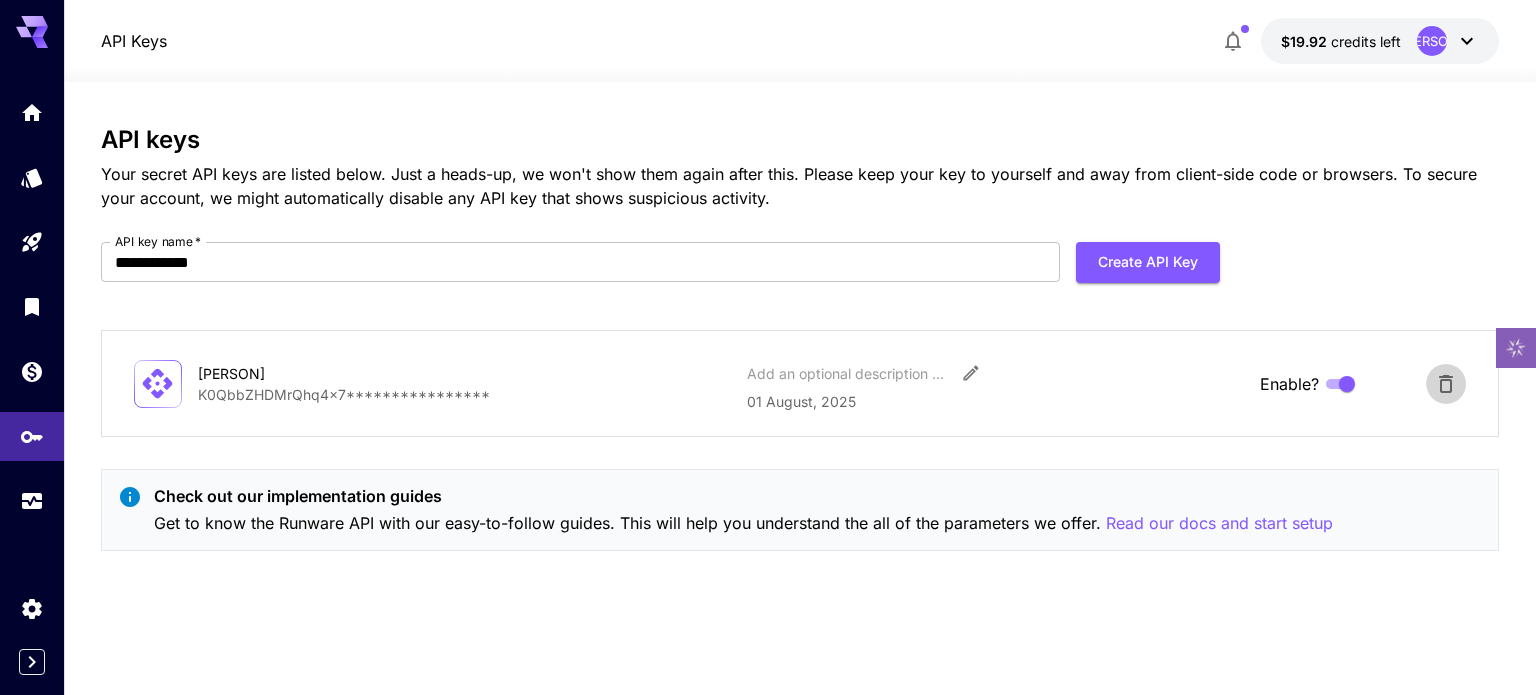 click 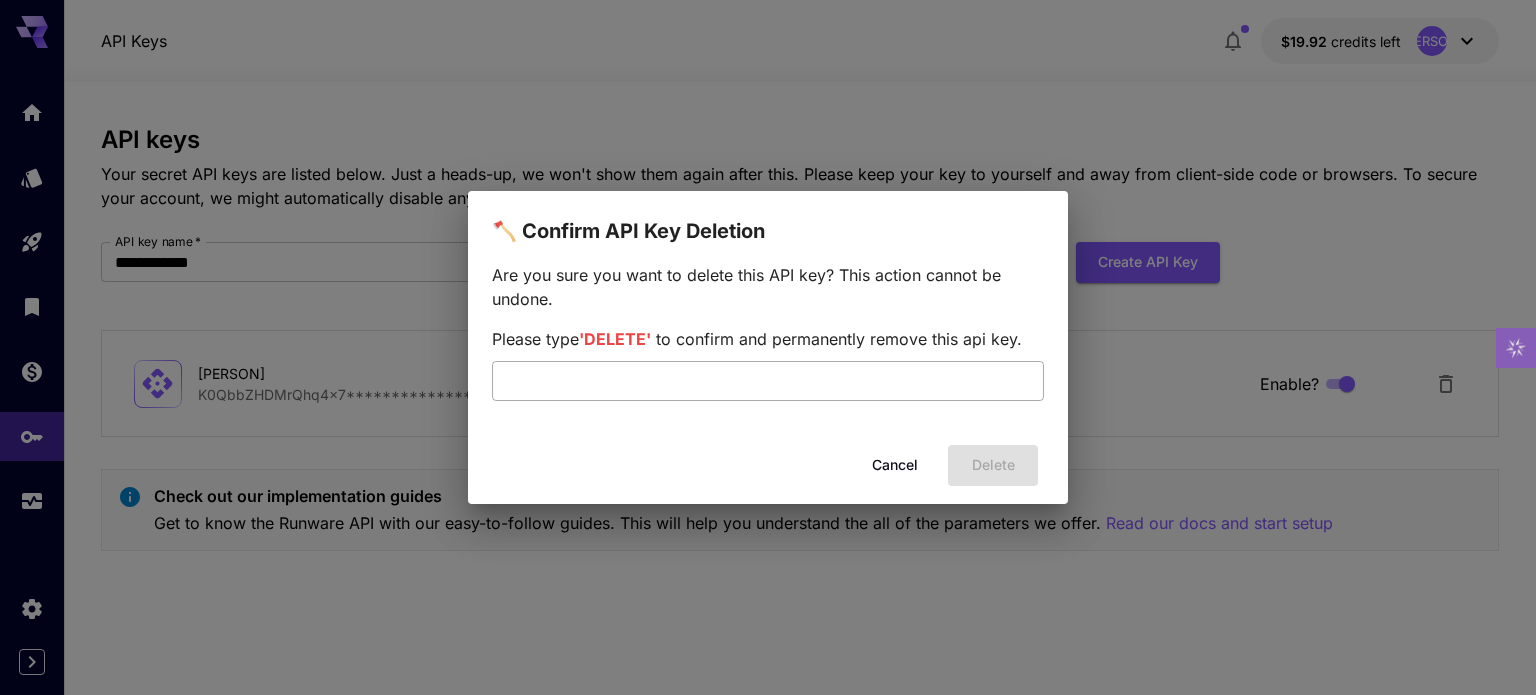 click at bounding box center [768, 381] 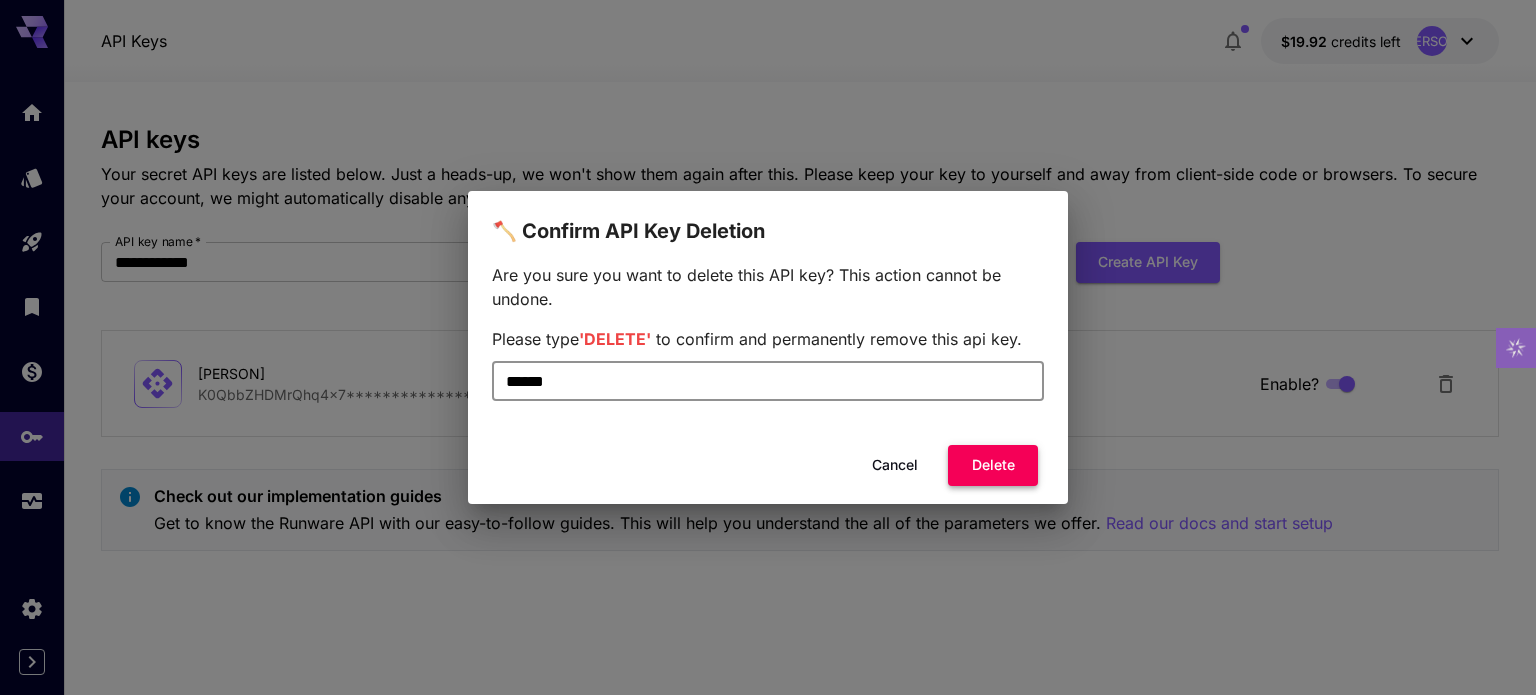 type on "******" 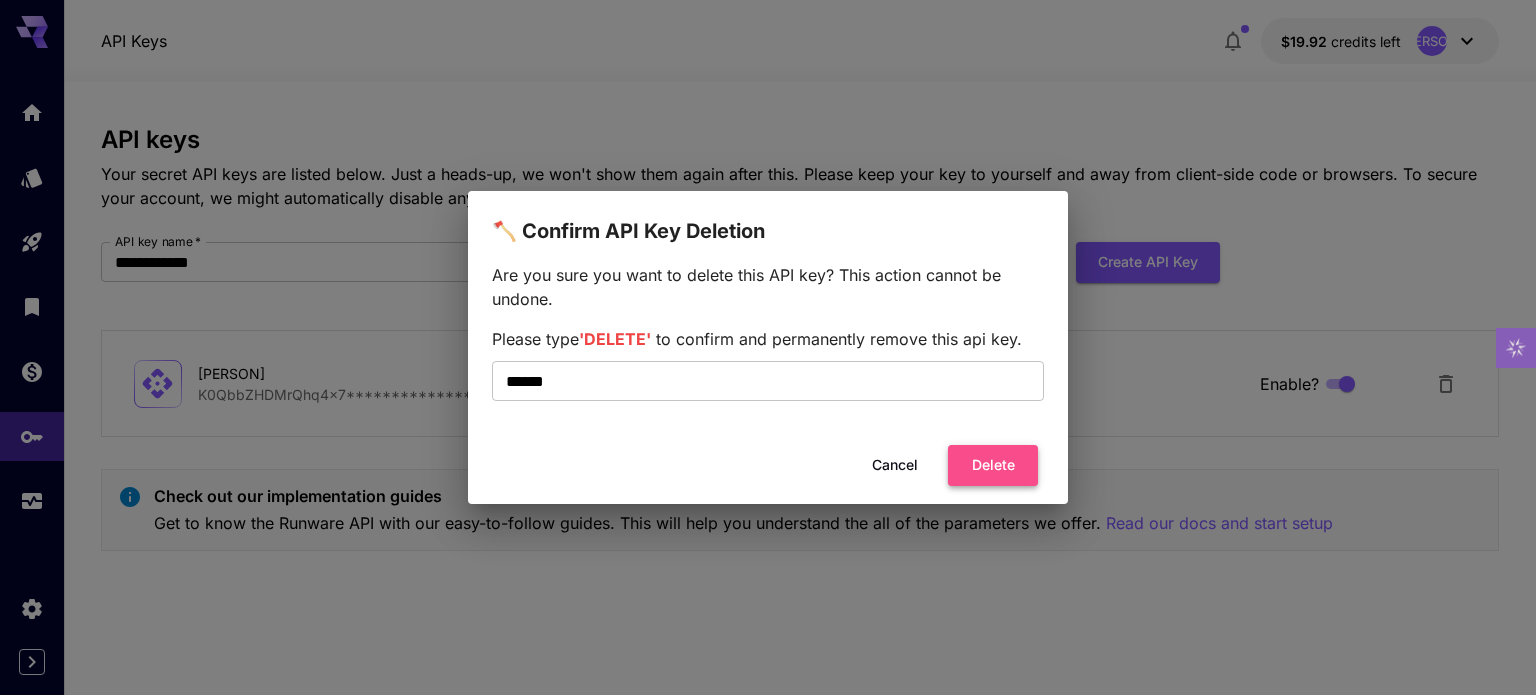 click on "Delete" at bounding box center (993, 465) 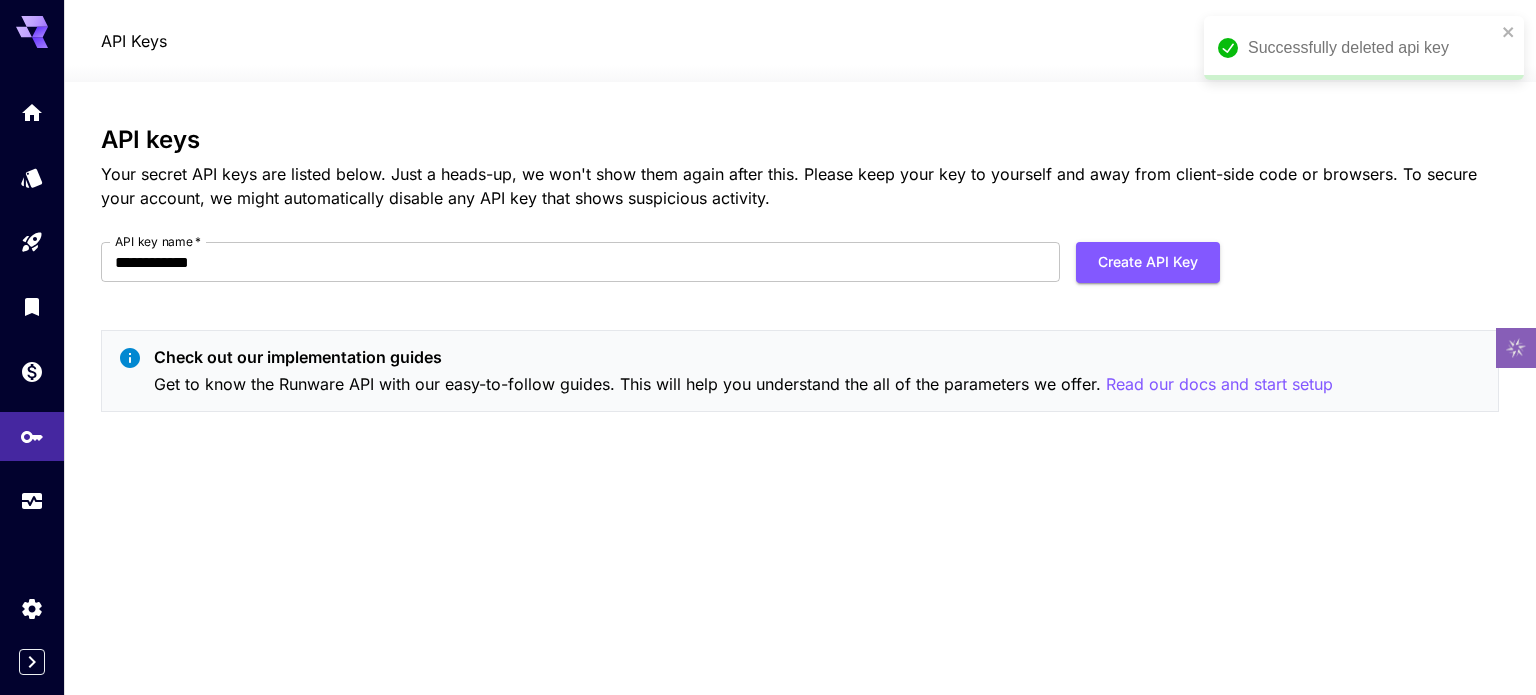 click on "Create API Key" at bounding box center [1148, 262] 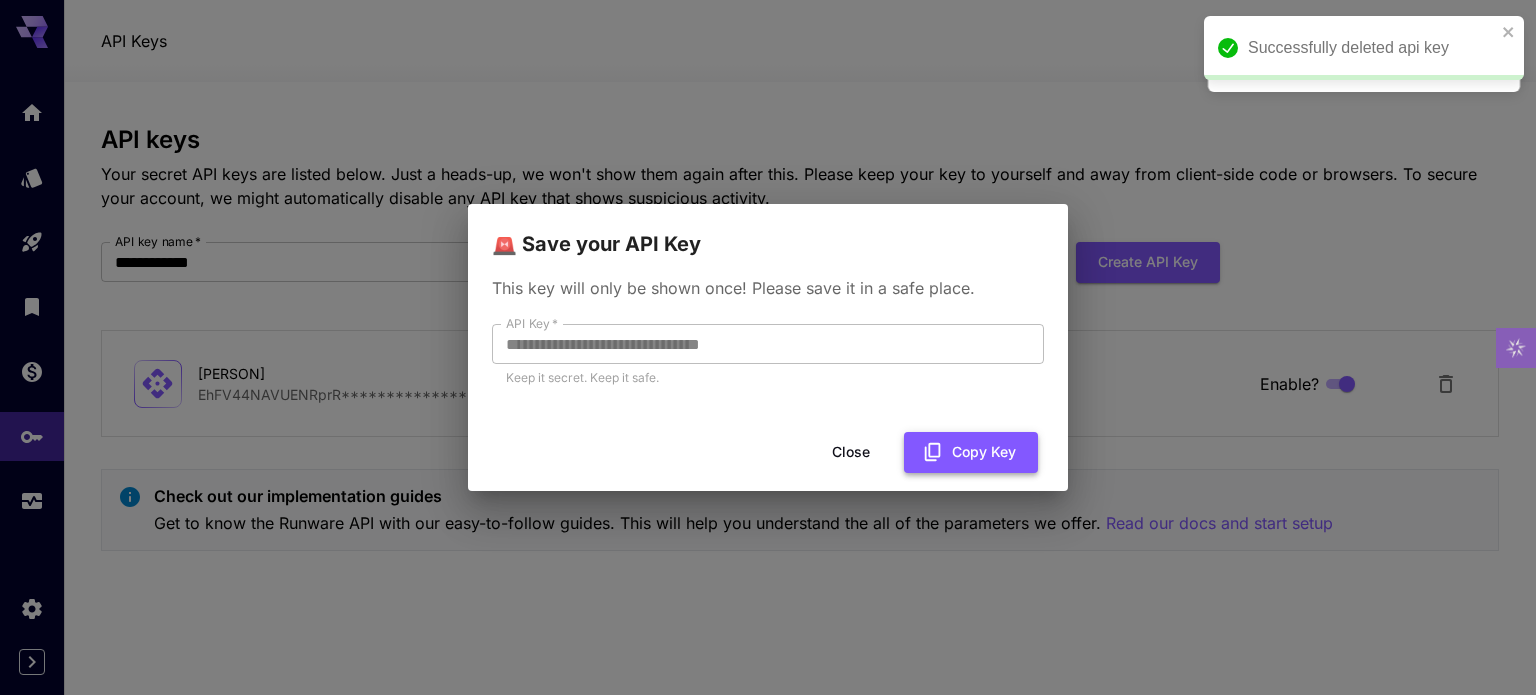 click on "Copy Key" at bounding box center (971, 452) 